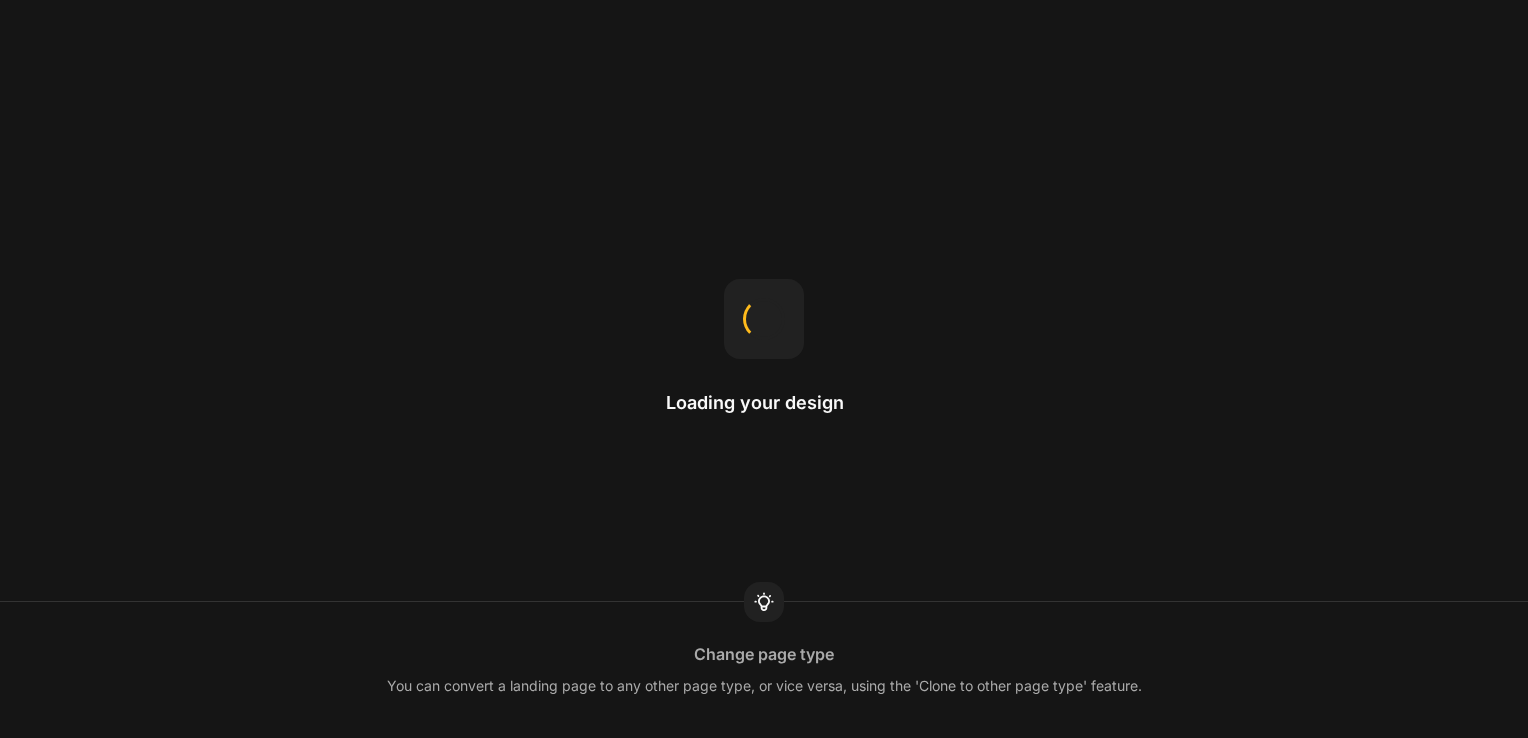 scroll, scrollTop: 0, scrollLeft: 0, axis: both 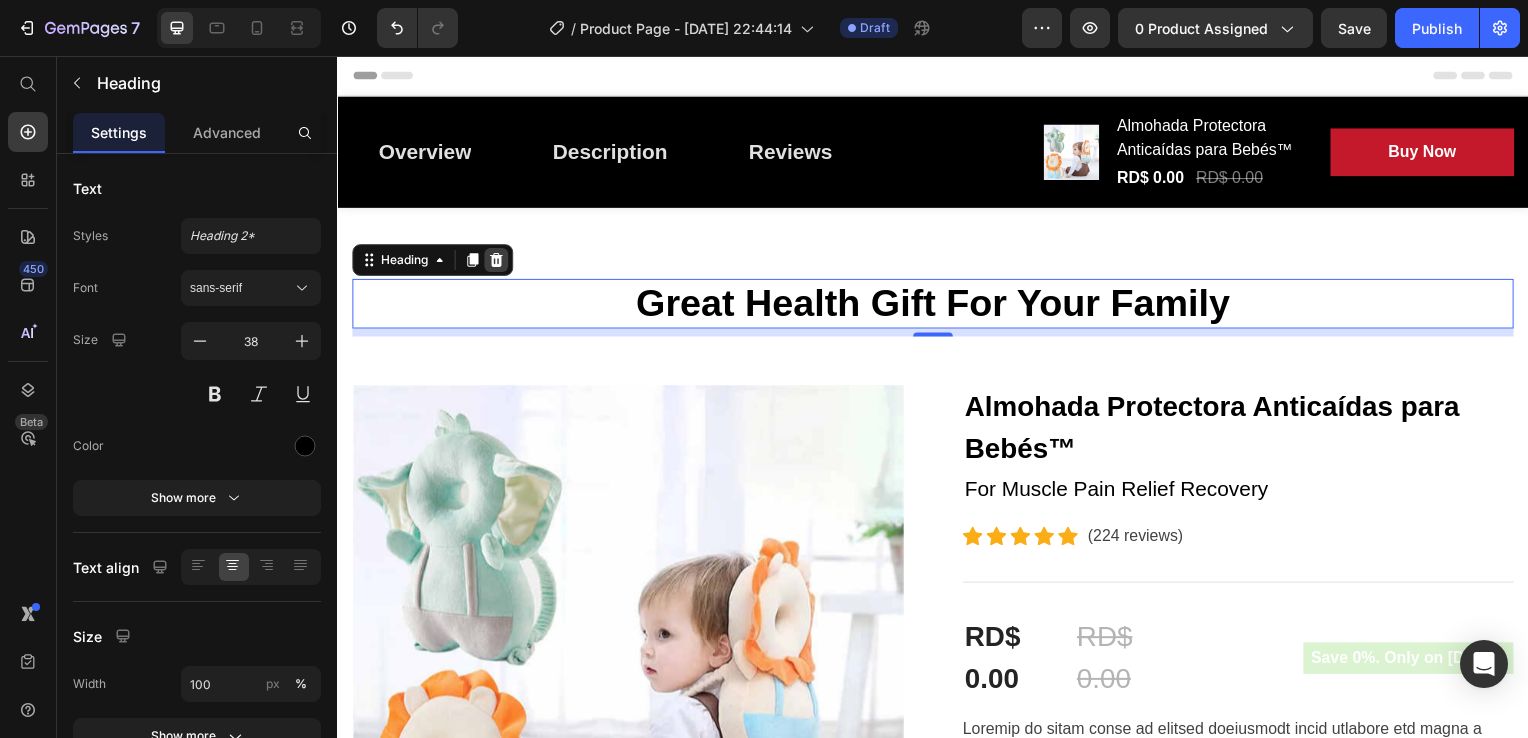 click 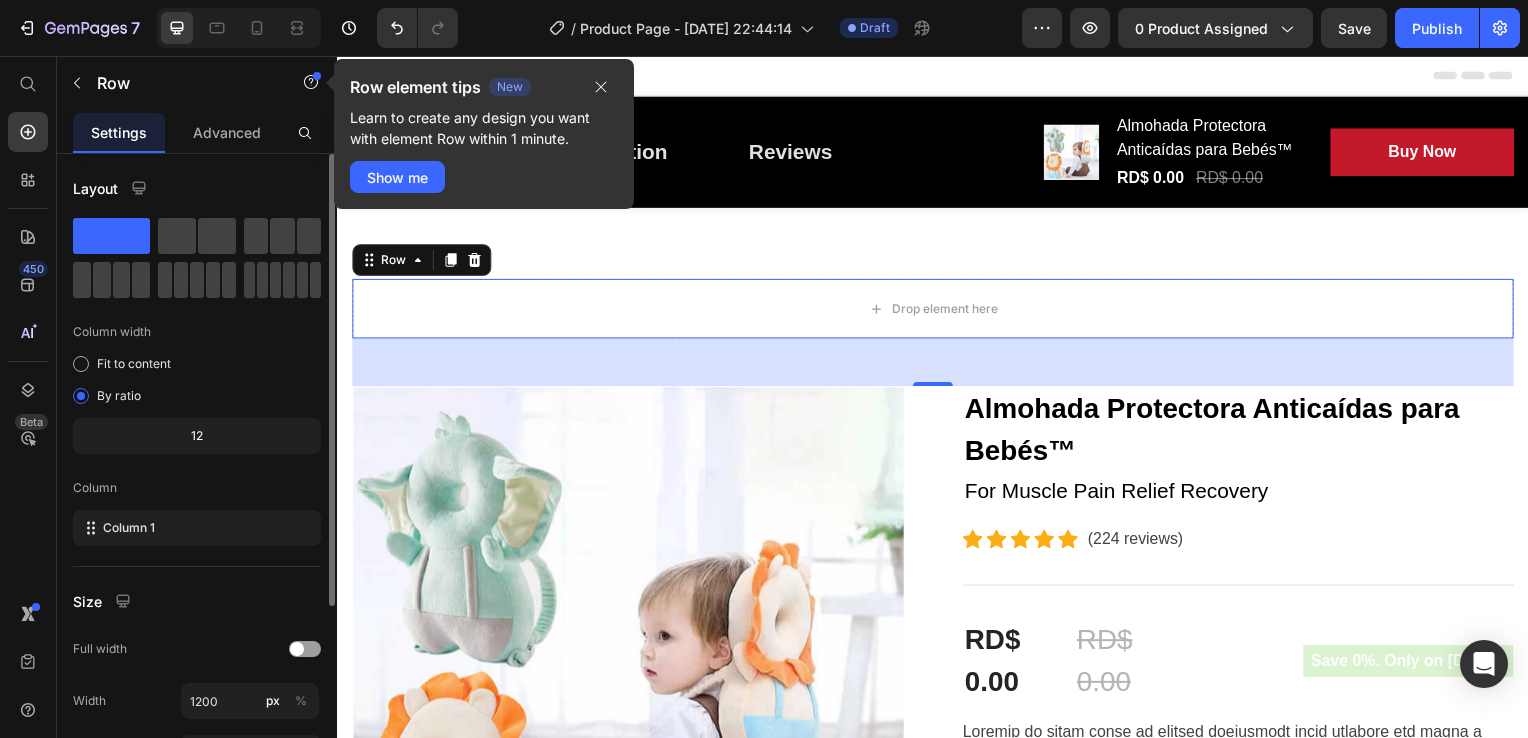 click 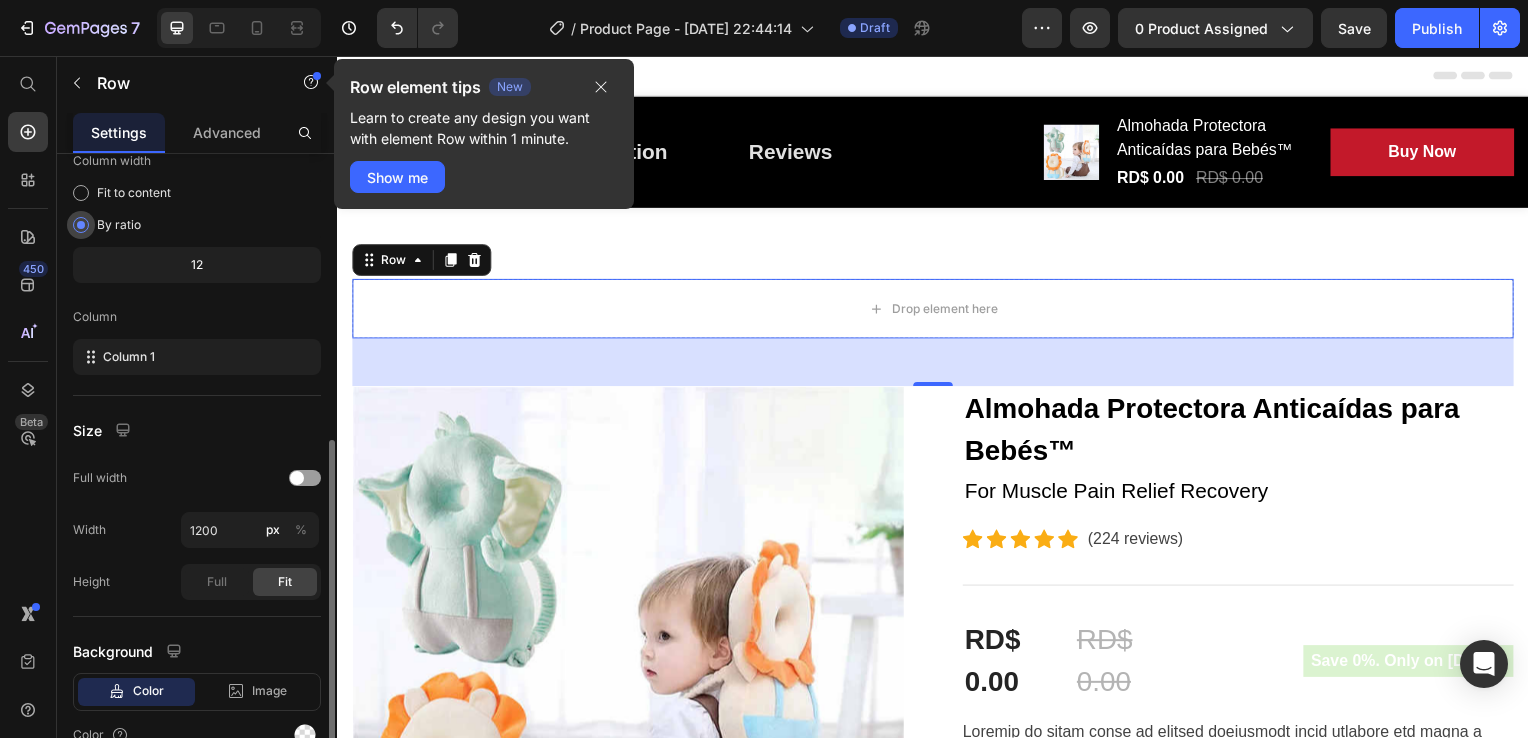 scroll, scrollTop: 268, scrollLeft: 0, axis: vertical 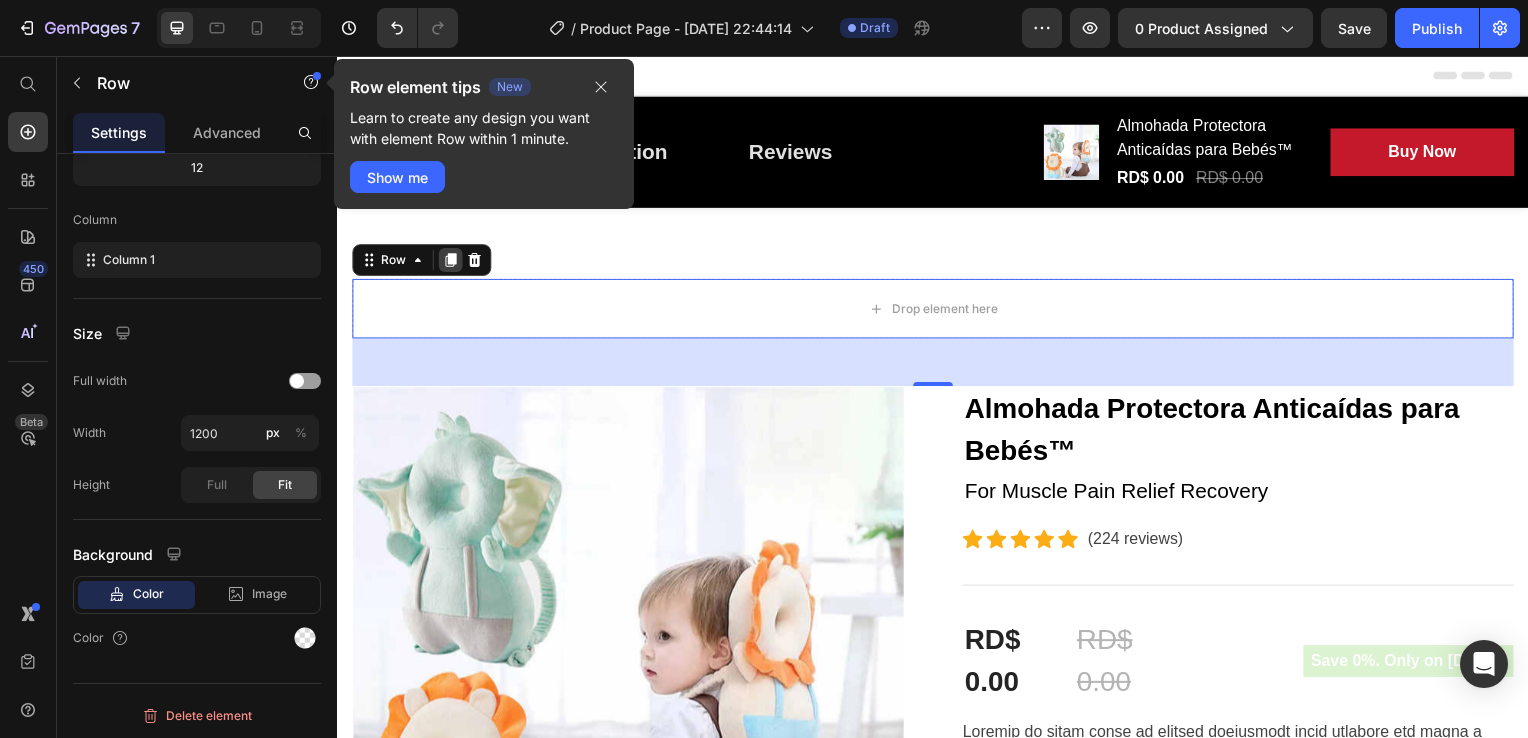 click 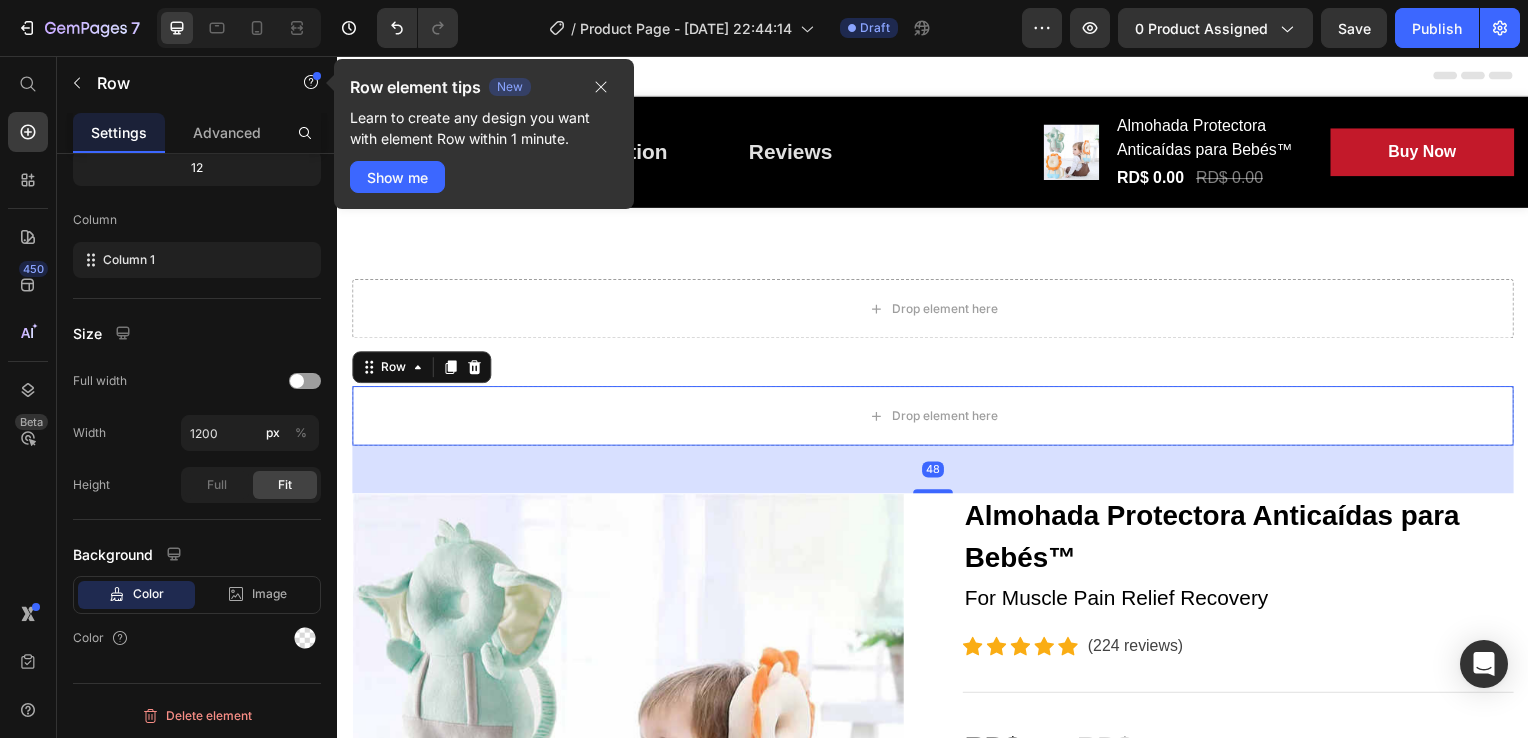scroll, scrollTop: 268, scrollLeft: 0, axis: vertical 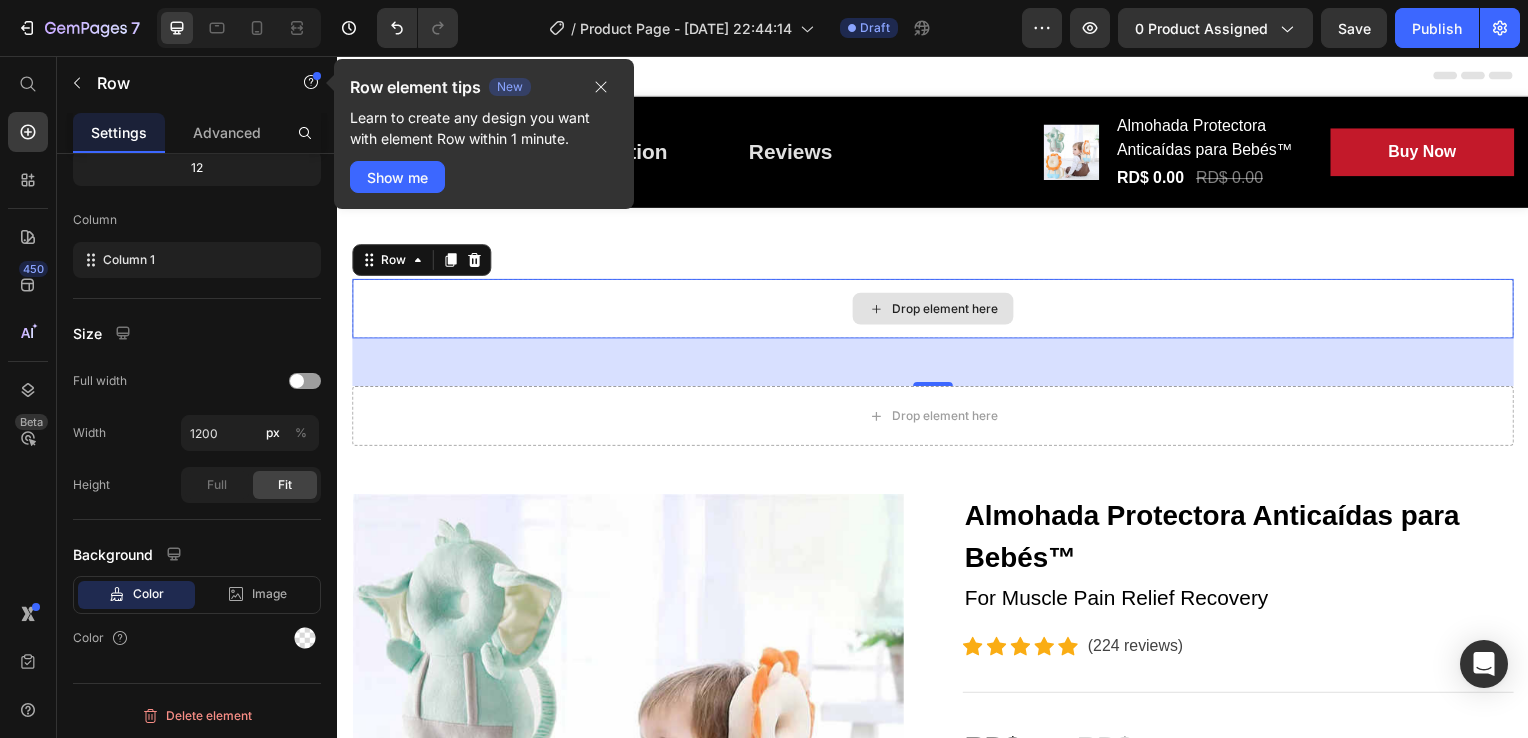 click on "Drop element here" at bounding box center [937, 311] 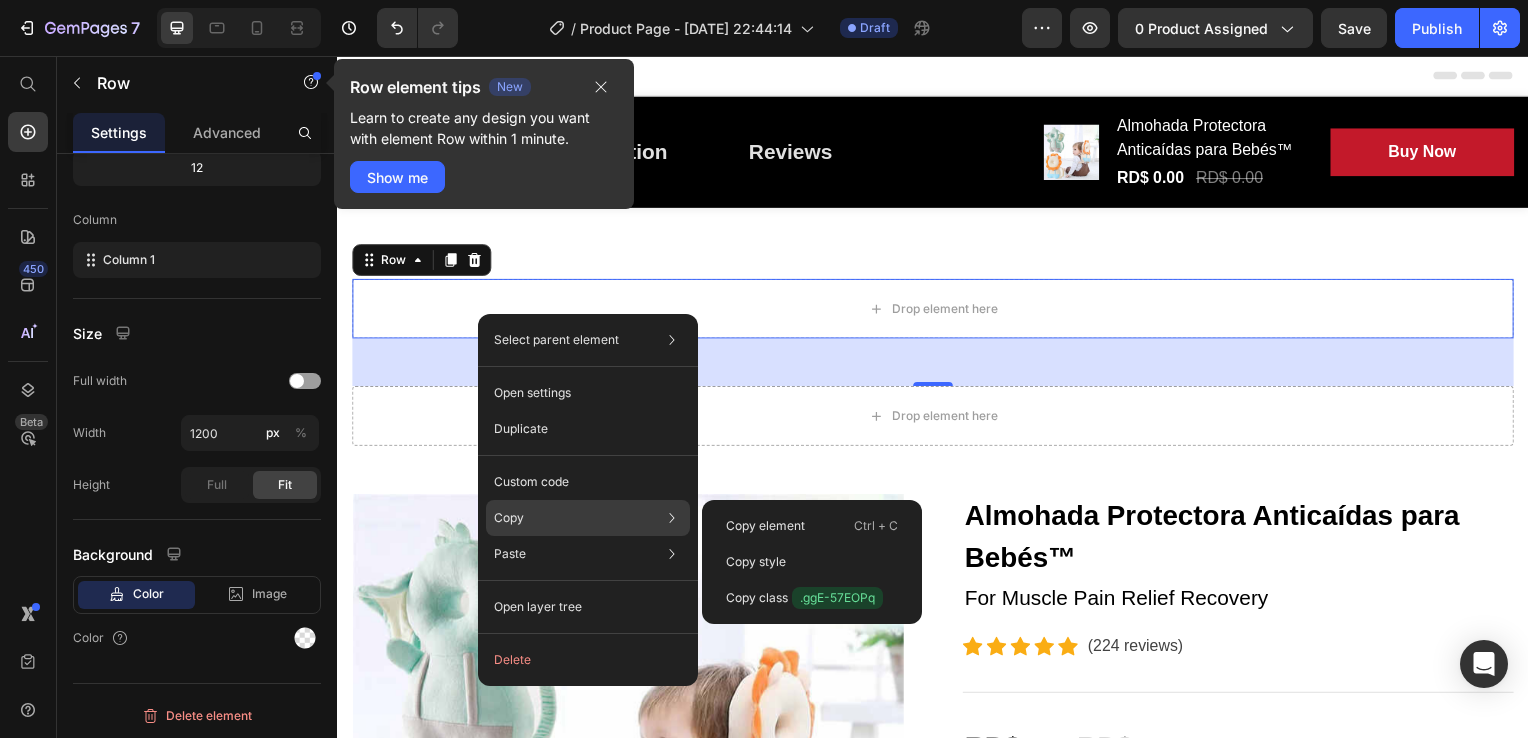 click on "Copy" at bounding box center [509, 518] 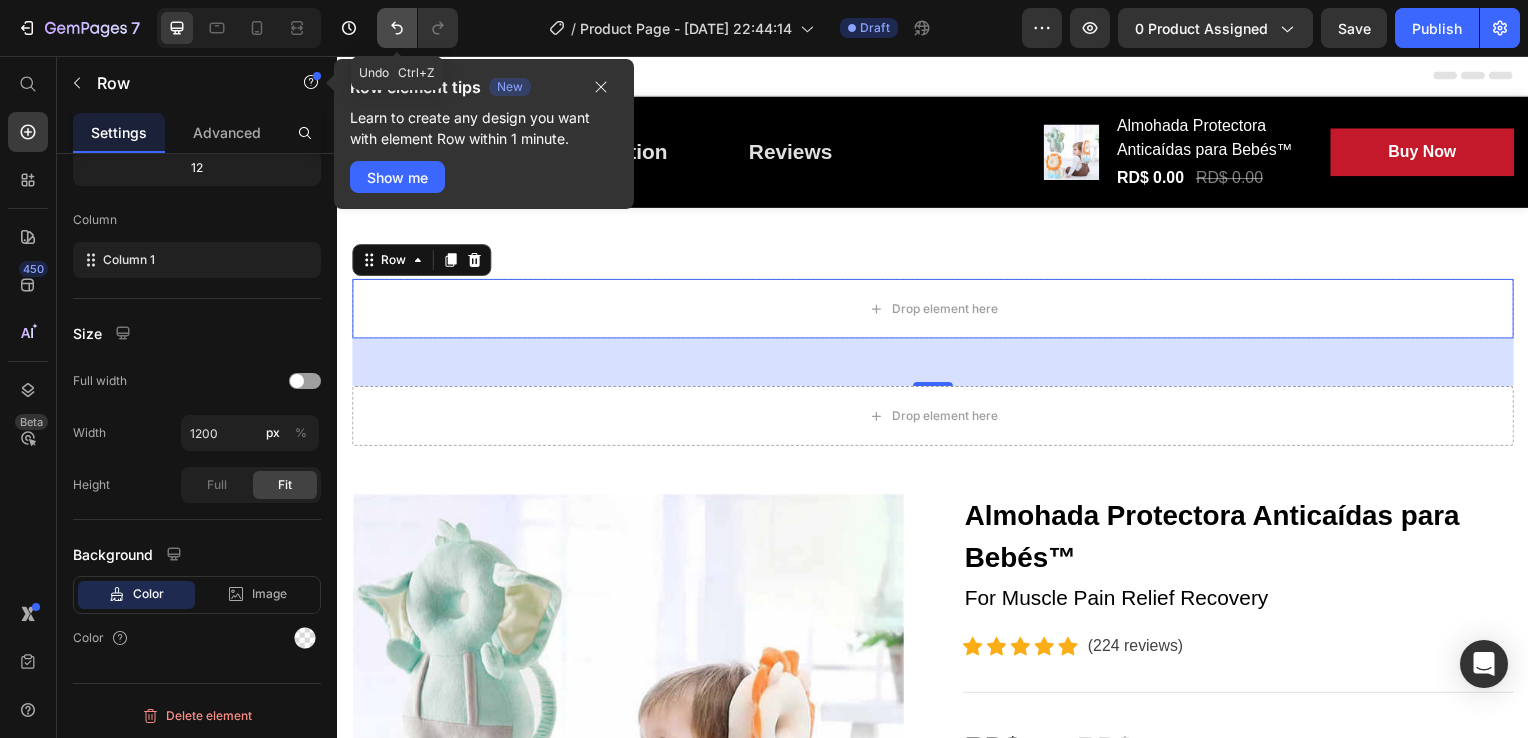 click 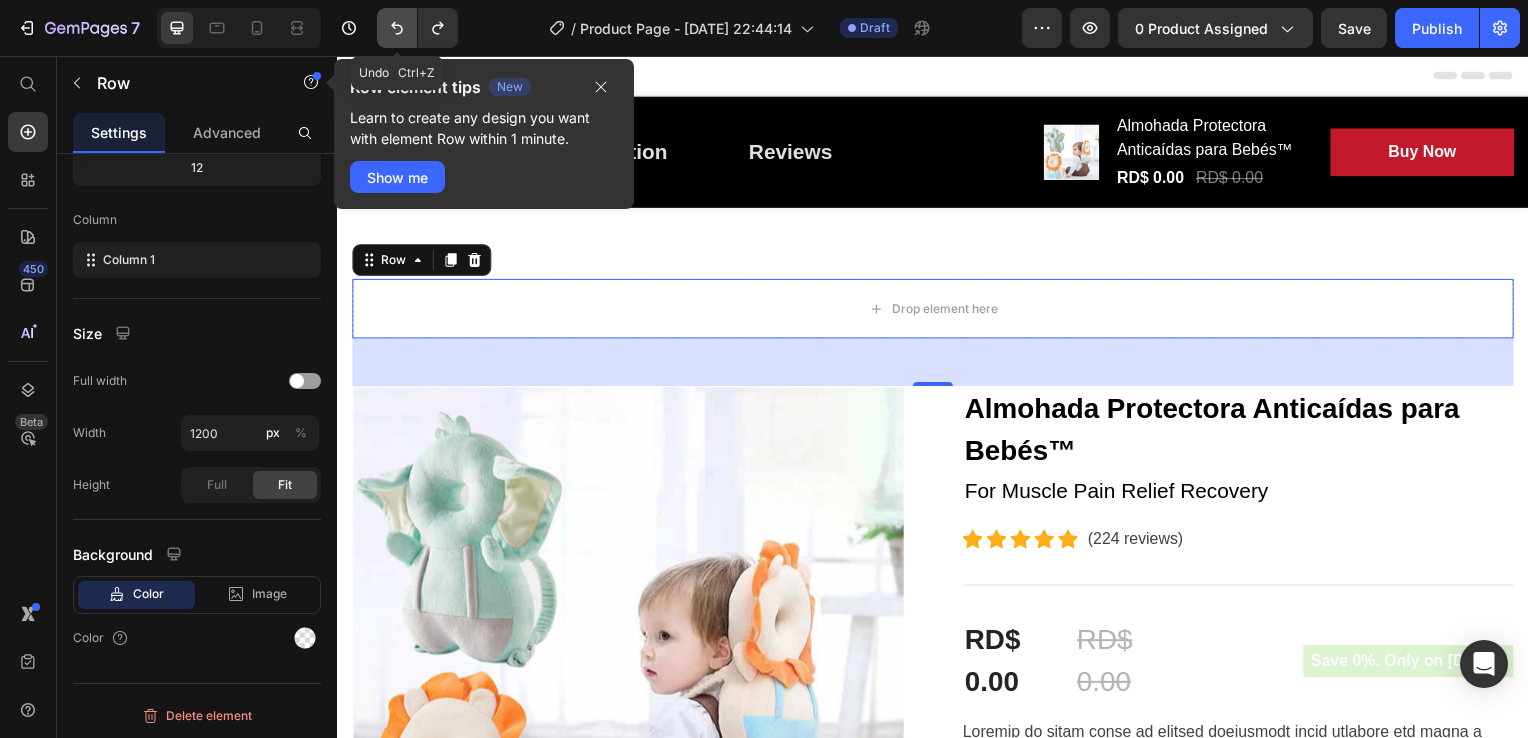 click 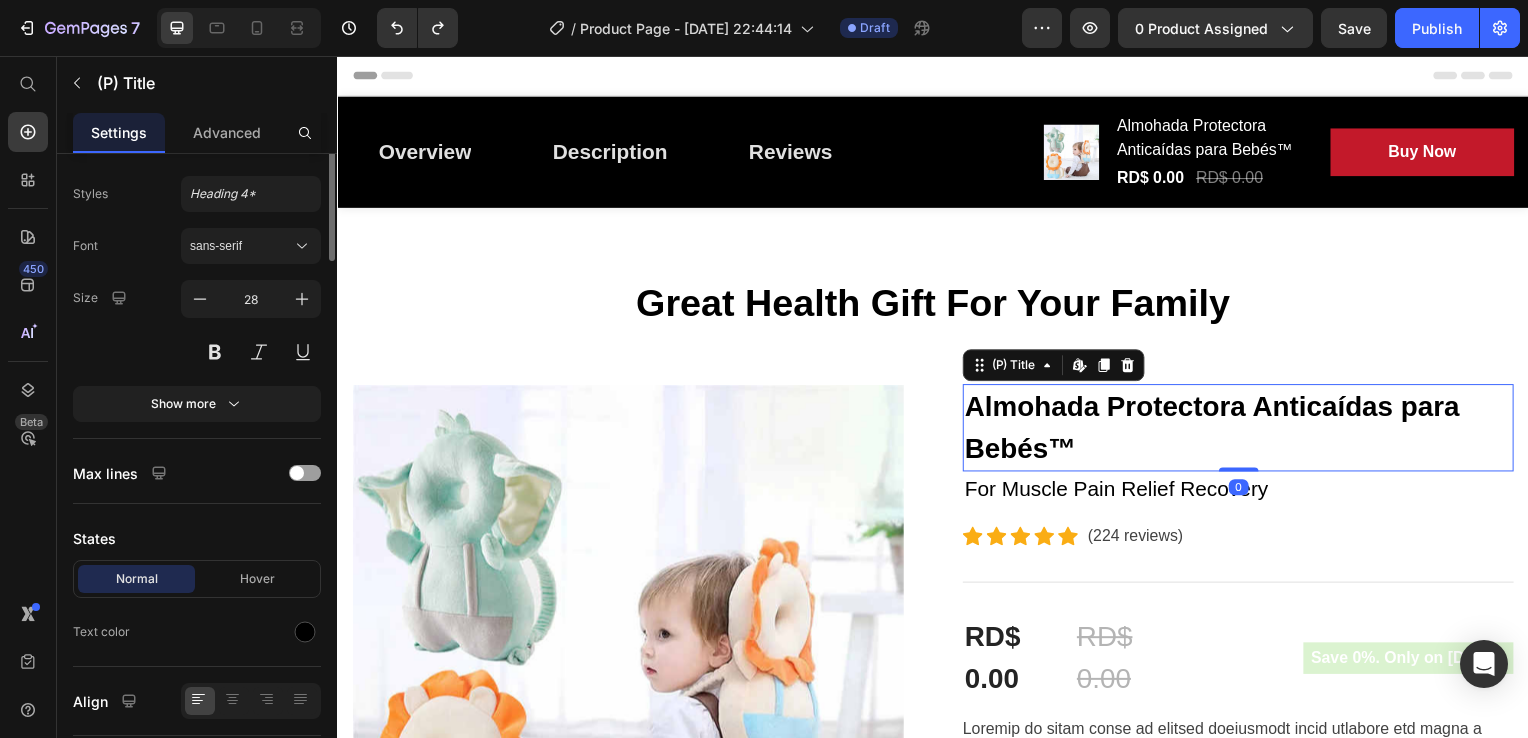 scroll, scrollTop: 0, scrollLeft: 0, axis: both 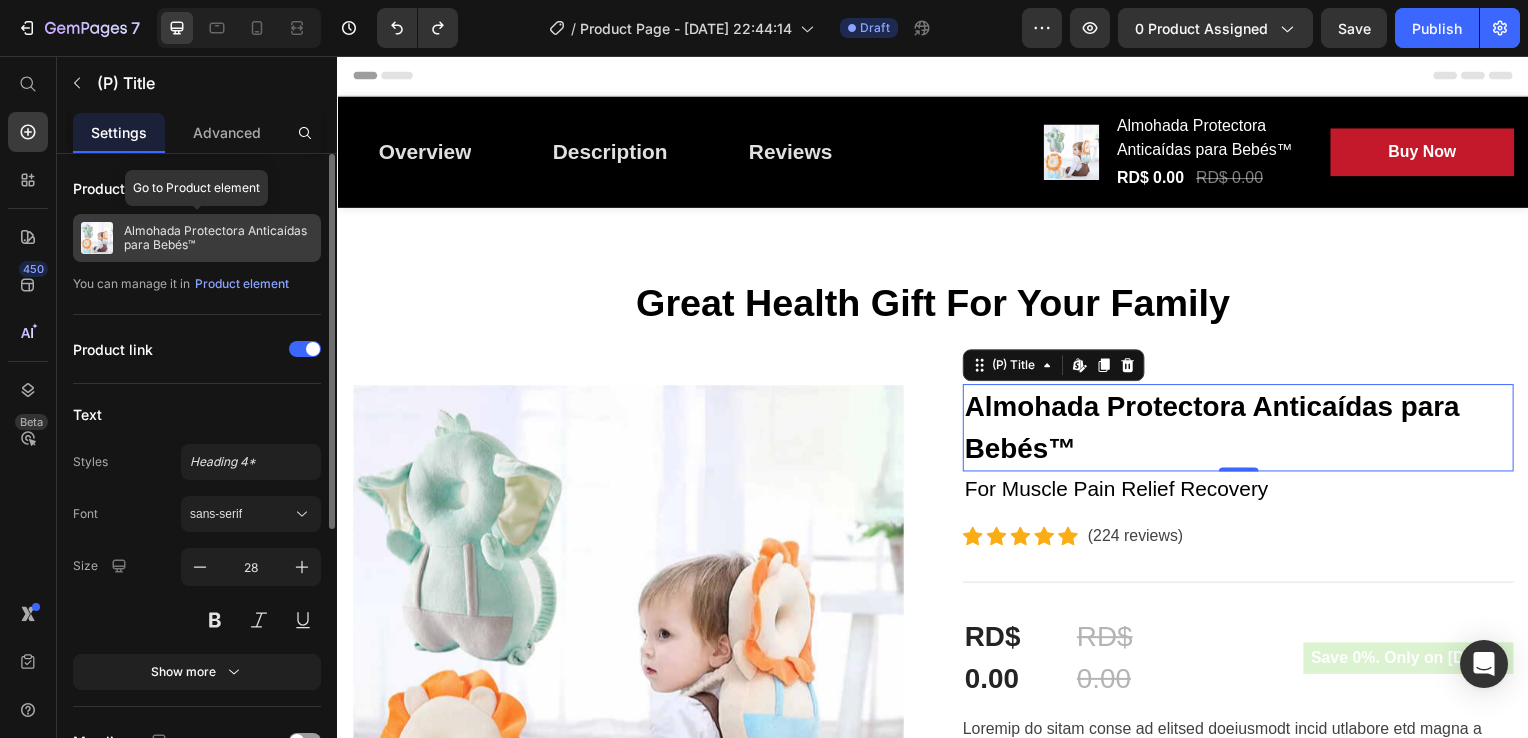 click on "Almohada Protectora Anticaídas para Bebés™" at bounding box center (218, 238) 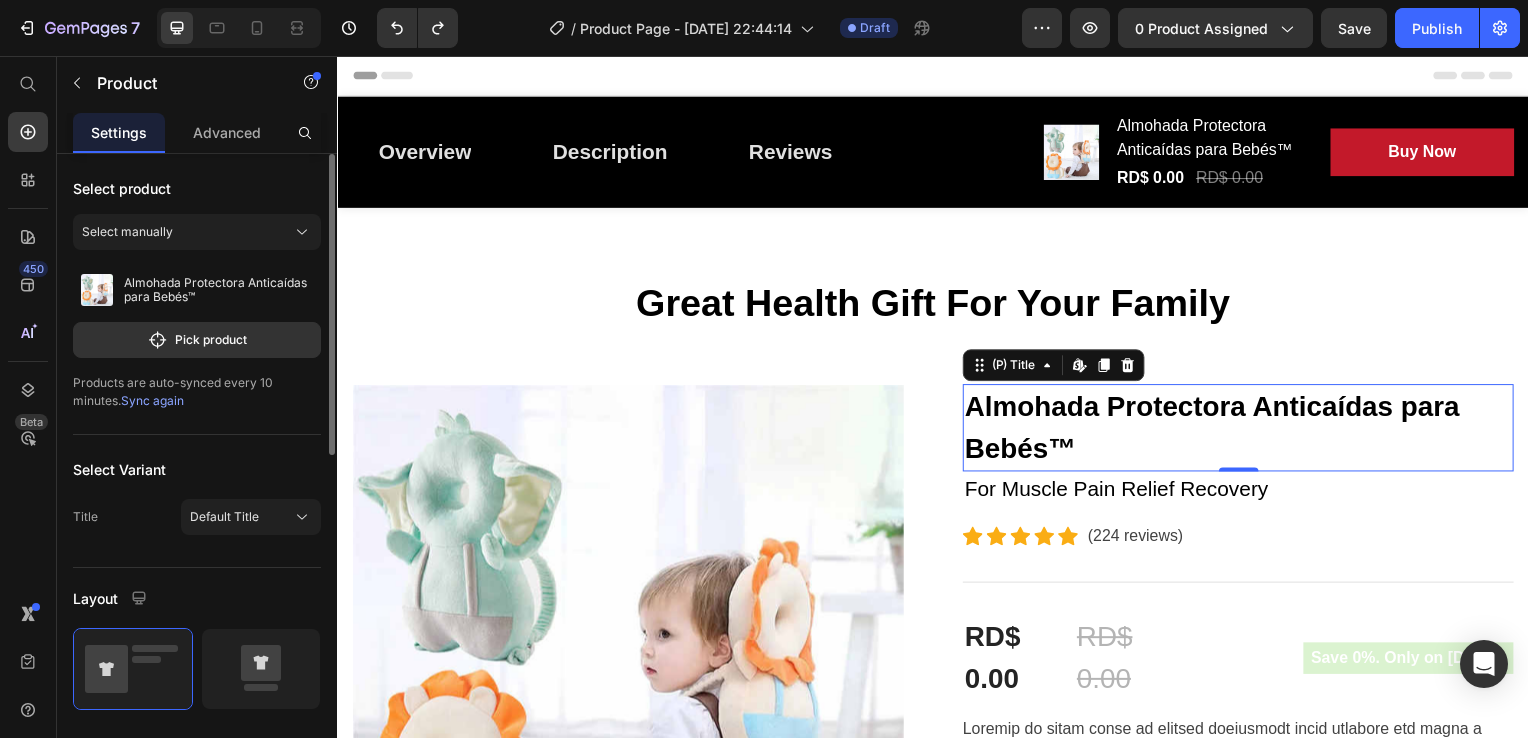 click on "Almohada Protectora Anticaídas para Bebés™" at bounding box center [1244, 431] 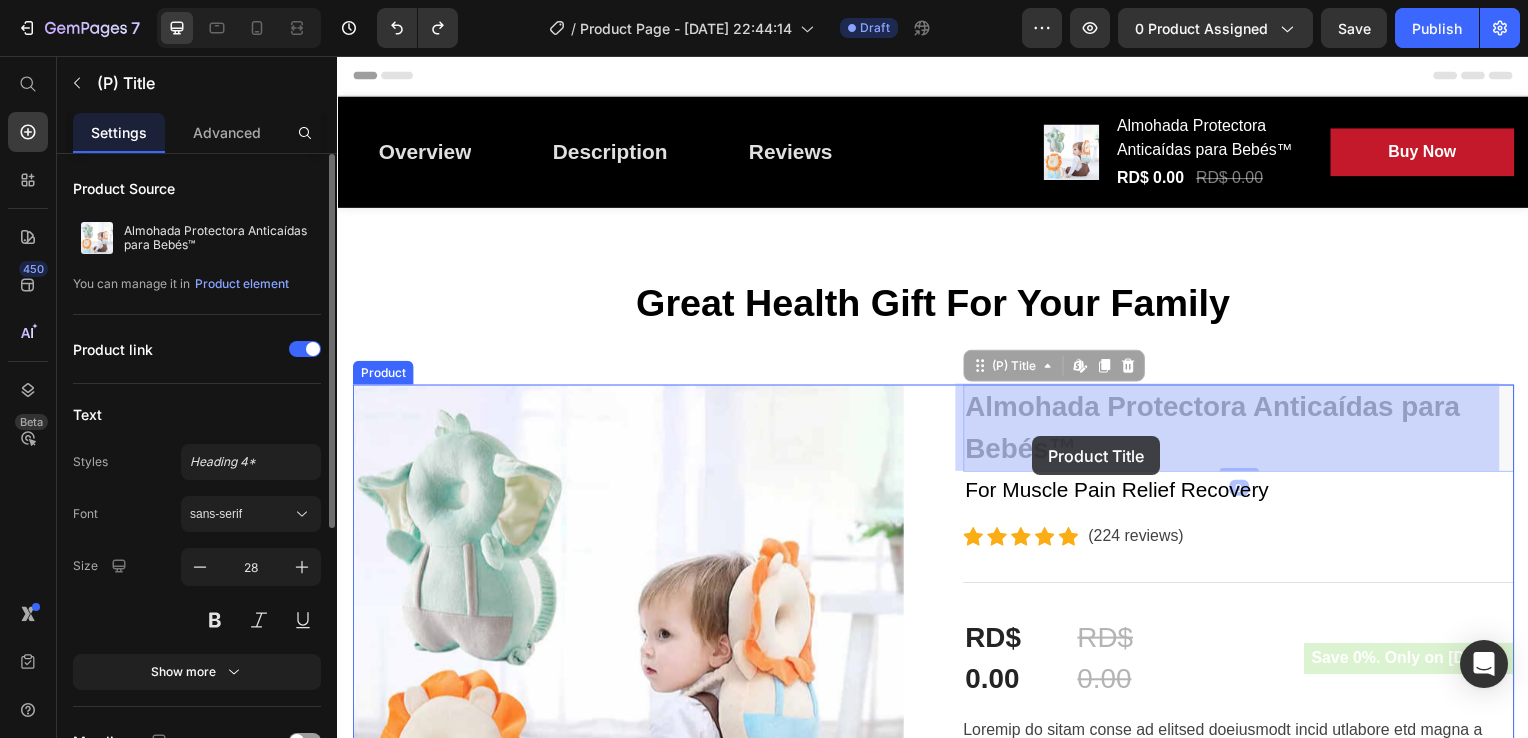 drag, startPoint x: 1098, startPoint y: 428, endPoint x: 1037, endPoint y: 439, distance: 61.983868 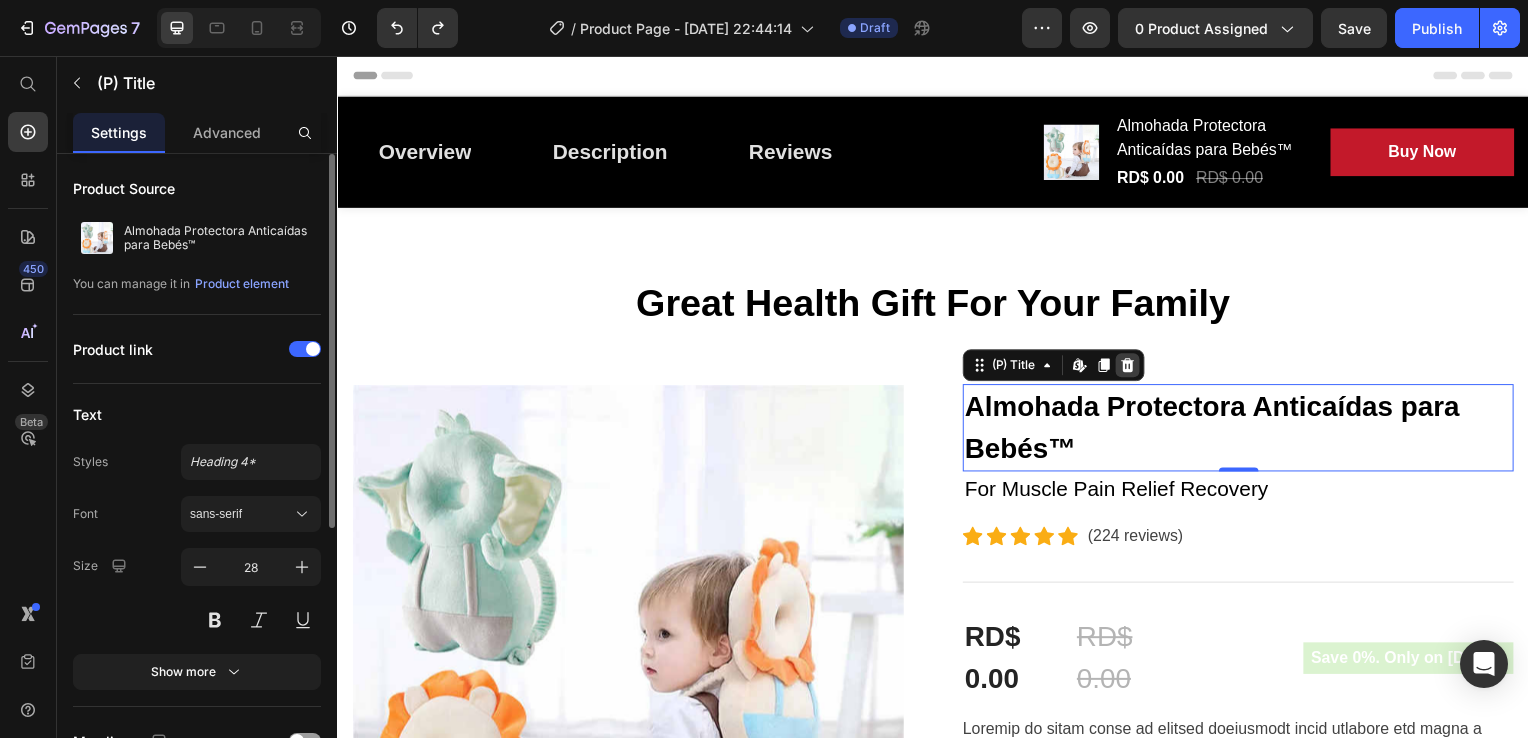 click 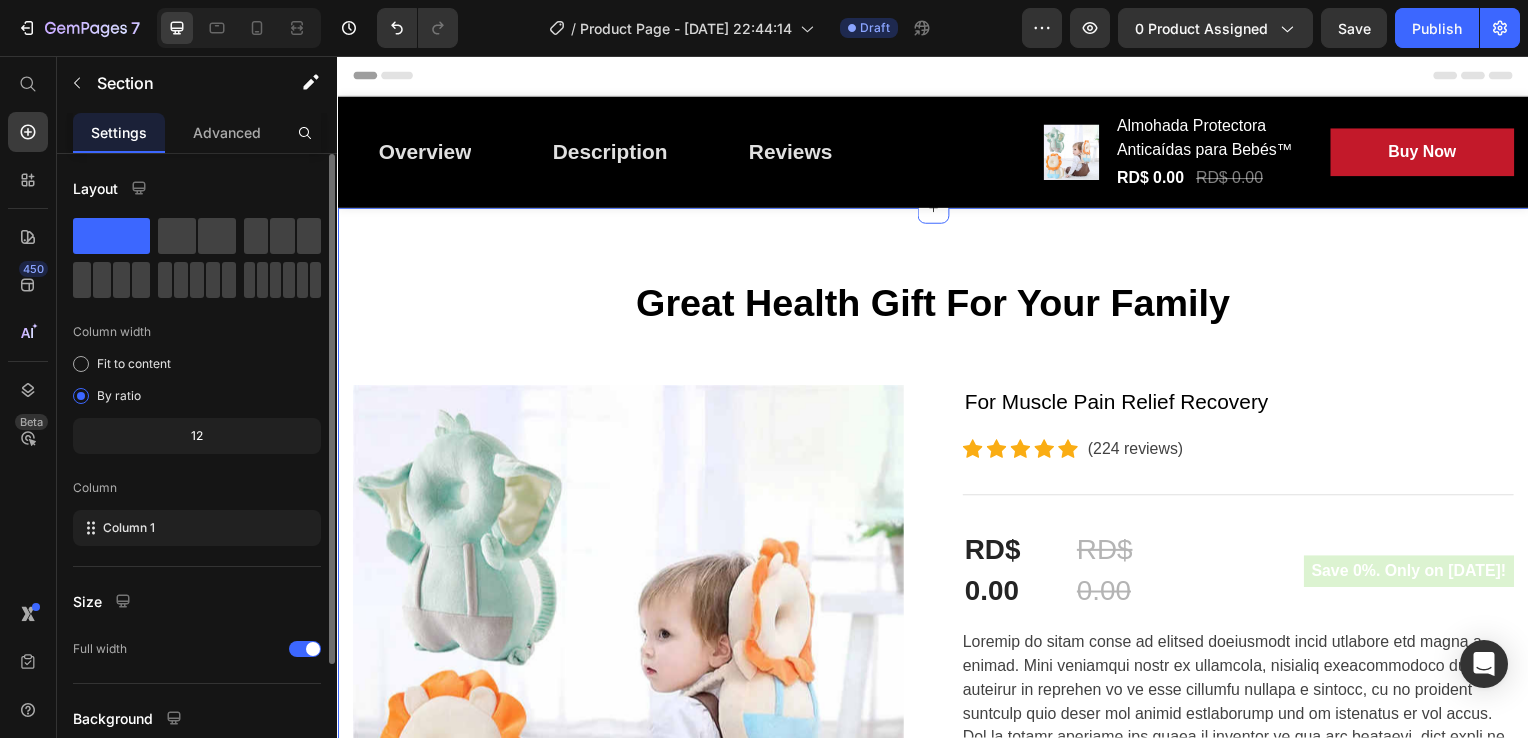 click on "Great Health Gift For Your Family Heading Row Product Images For Muscle Pain Relief Recovery Text block                Icon                Icon                Icon                Icon                Icon Icon List Hoz (224 reviews) Text block Row                Title Line RD$ 0.00 (P) Price RD$ 0.00 (P) Price Row Save 0%. Only on [DATE]! Product Badge Row (P) Description Image 12H+ work time Text block Row Image 6 Massage heads  Text block Row Image 4 Speed options Text block Row Row Image Only 7 left in stock! Text block 60 people have bought this item within the last hour! Text block Row 1 (P) Quantity add to cart (P) Cart Button Row buy it now (P) Dynamic Checkout
Specifications
What's in the box?
How to use Accordion Product" at bounding box center (937, 1243) 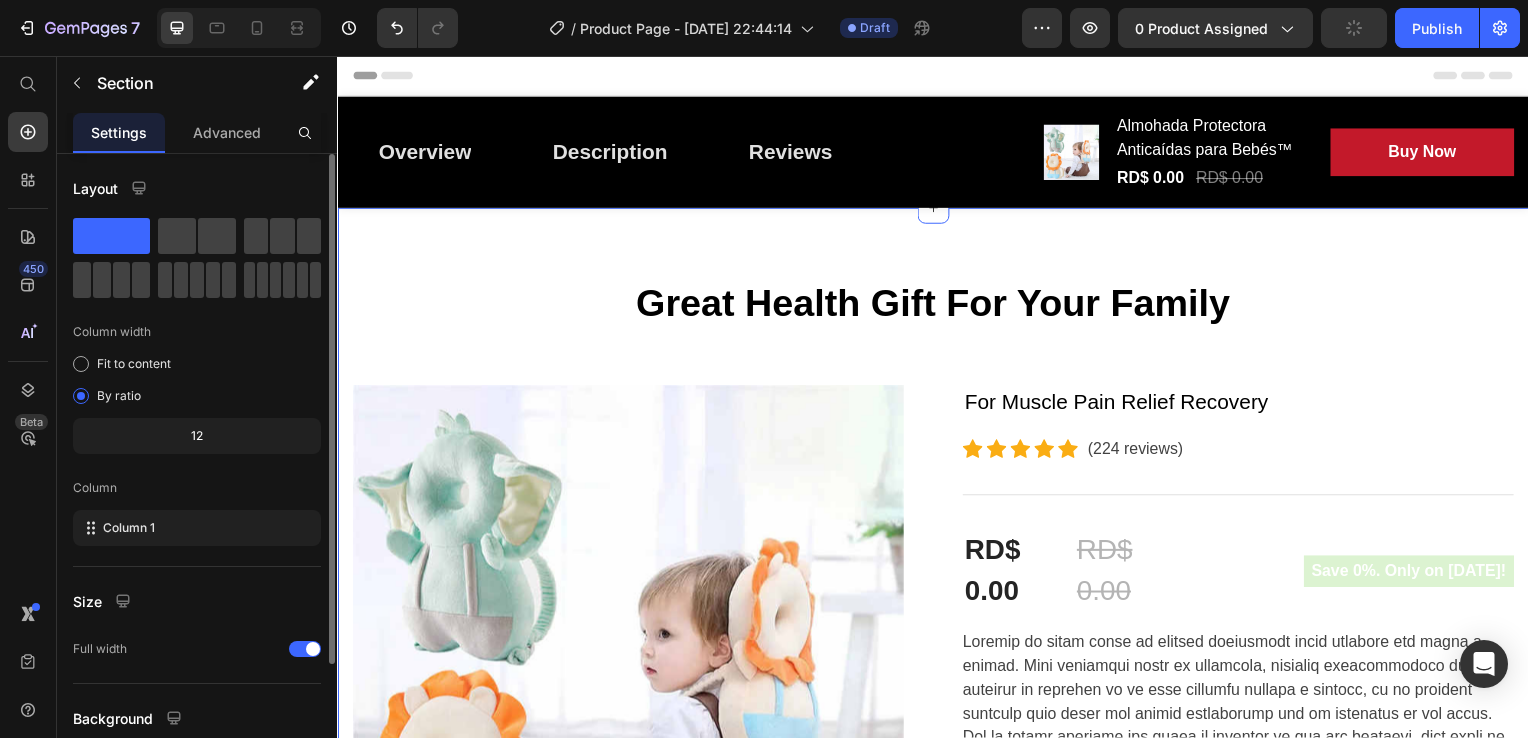 click on "Great Health Gift For Your Family Heading Row Product Images For Muscle Pain Relief Recovery Text block                Icon                Icon                Icon                Icon                Icon Icon List Hoz (224 reviews) Text block Row                Title Line RD$ 0.00 (P) Price RD$ 0.00 (P) Price Row Save 0%. Only on [DATE]! Product Badge Row (P) Description Image 12H+ work time Text block Row Image 6 Massage heads  Text block Row Image 4 Speed options Text block Row Row Image Only 7 left in stock! Text block 60 people have bought this item within the last hour! Text block Row 1 (P) Quantity add to cart (P) Cart Button Row buy it now (P) Dynamic Checkout
Specifications
What's in the box?
How to use Accordion Product" at bounding box center (937, 1243) 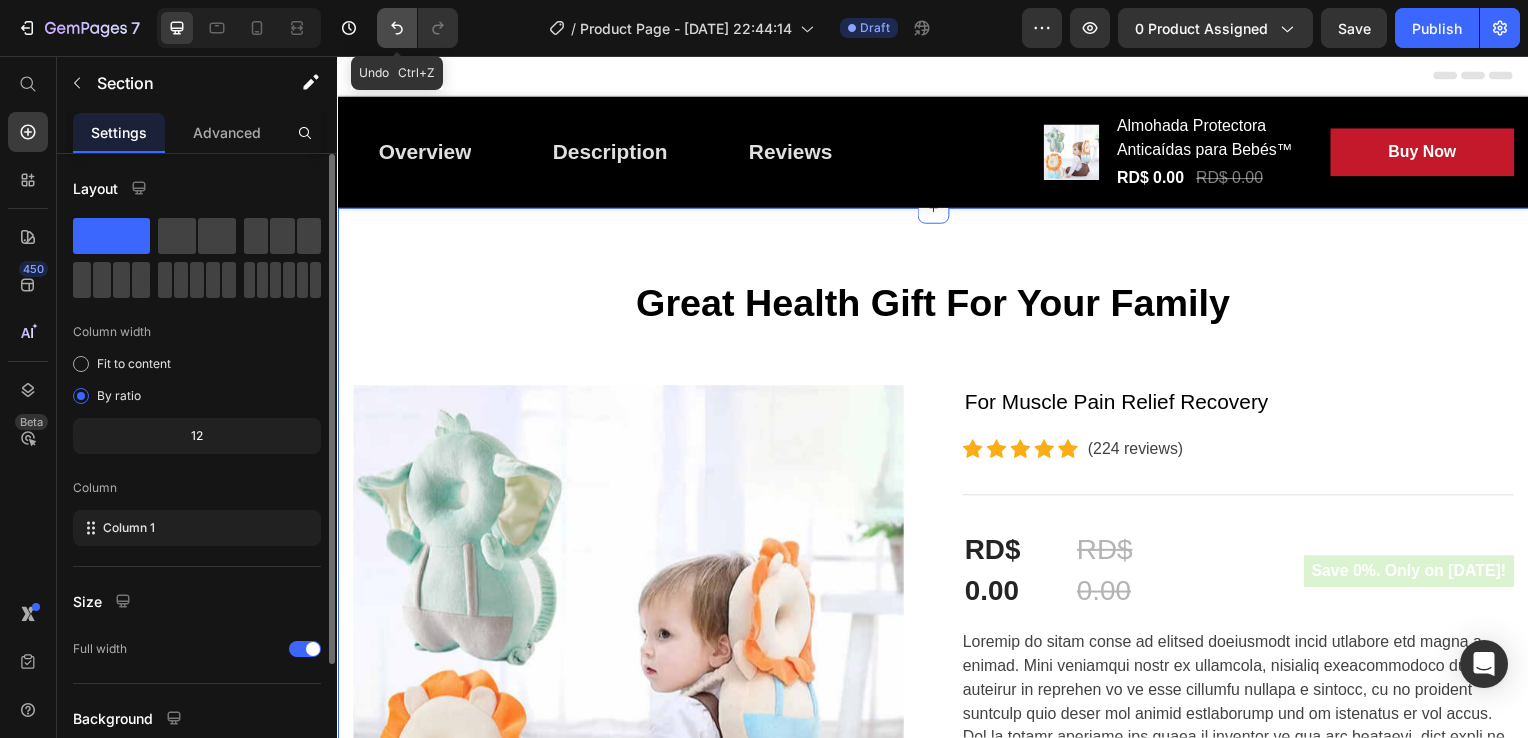 click 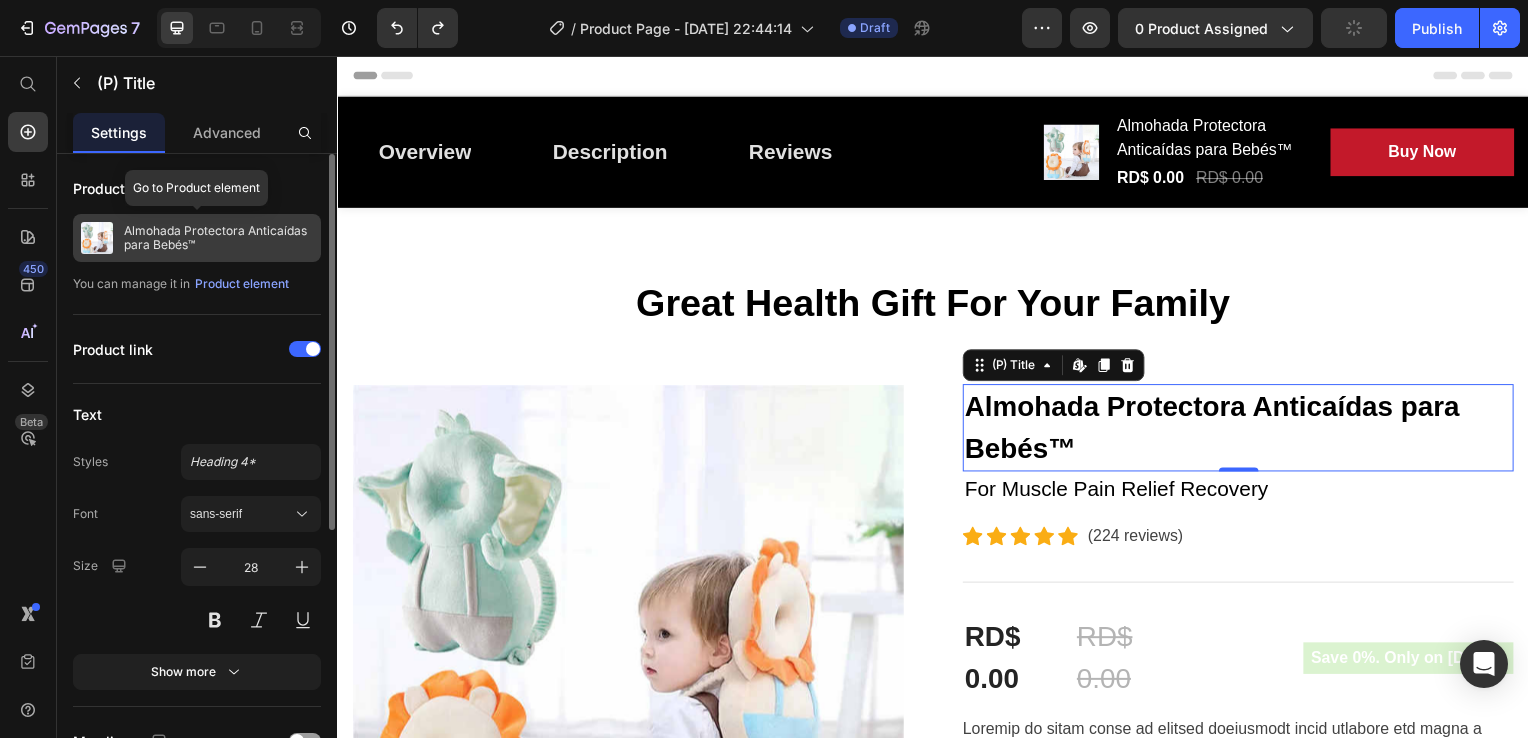 click on "Almohada Protectora Anticaídas para Bebés™" at bounding box center (218, 238) 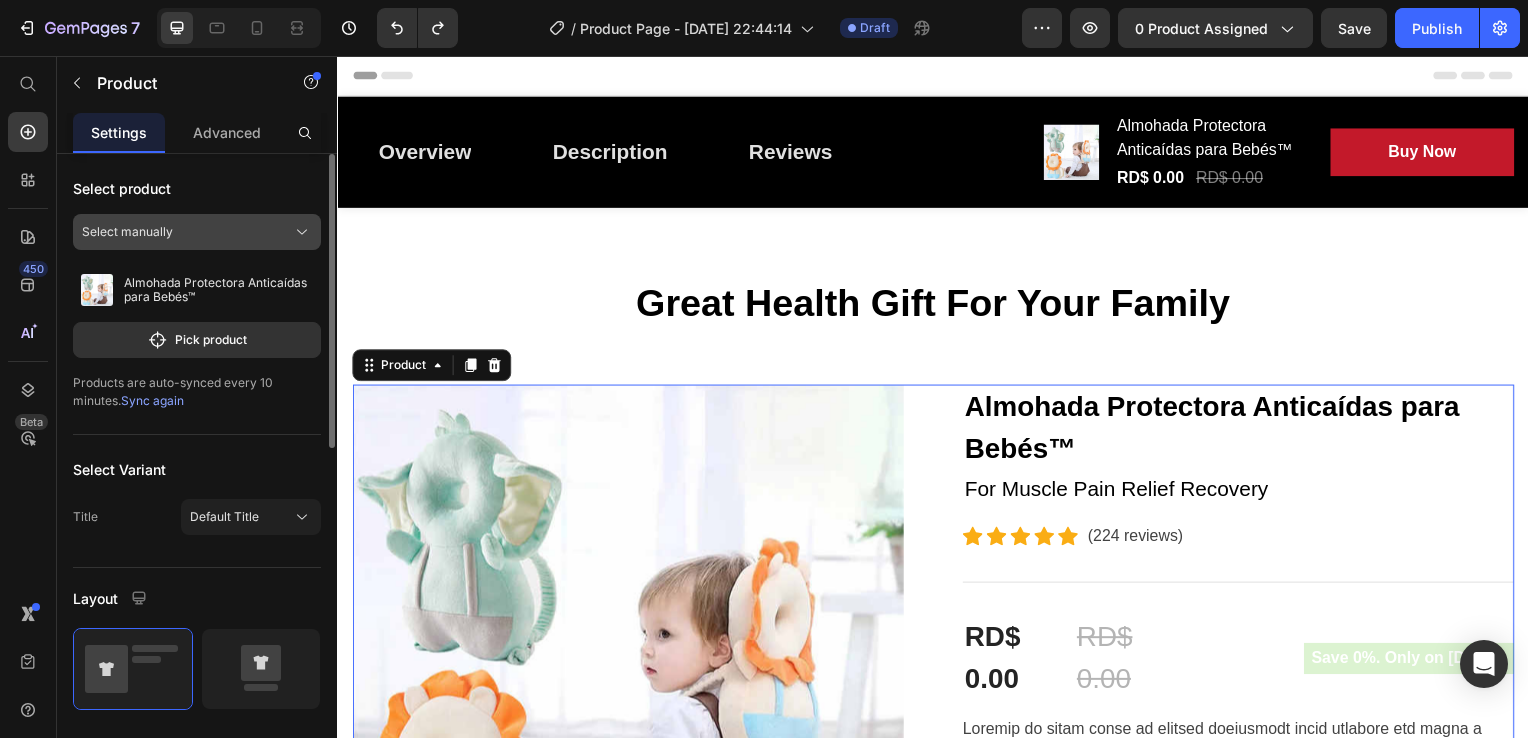 click 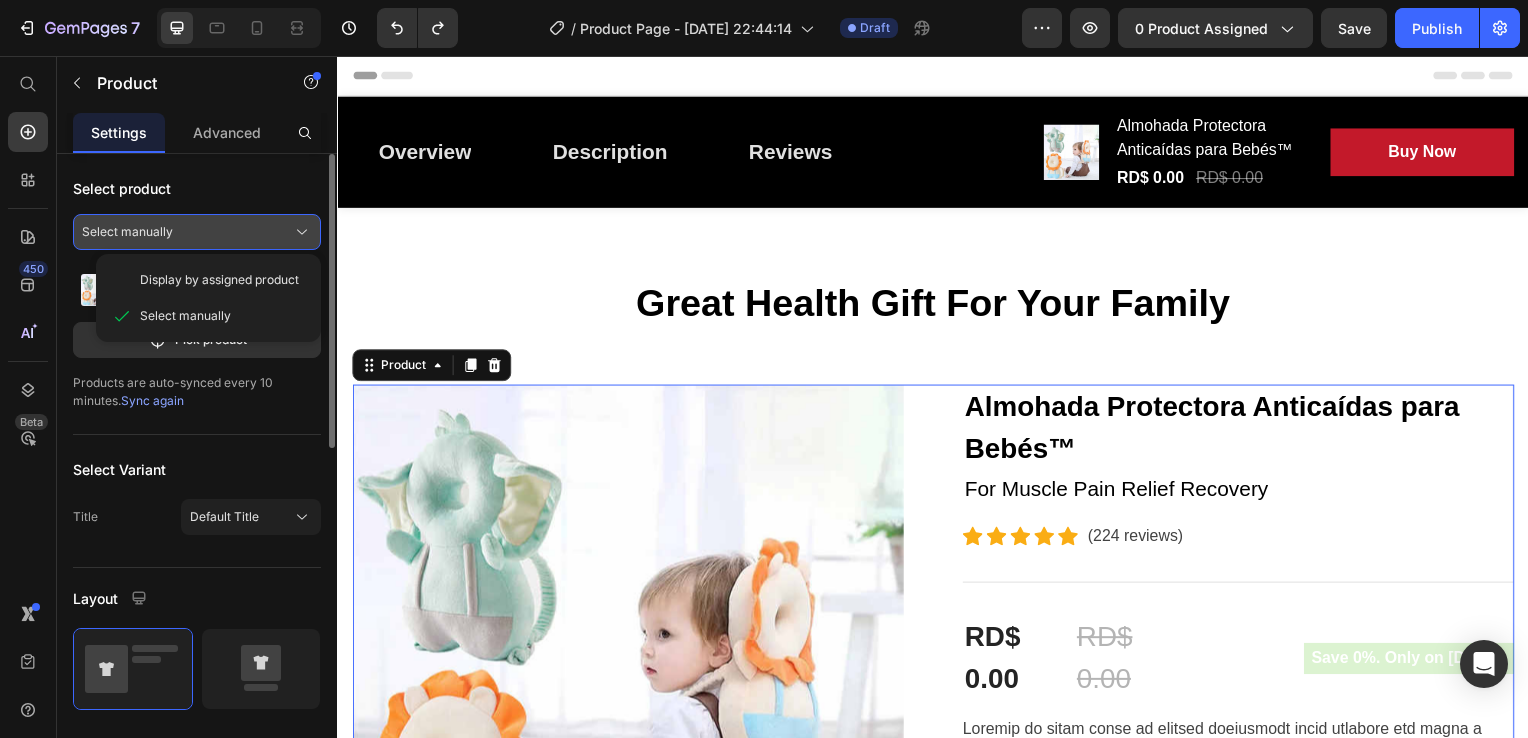 click on "Select manually" at bounding box center (197, 232) 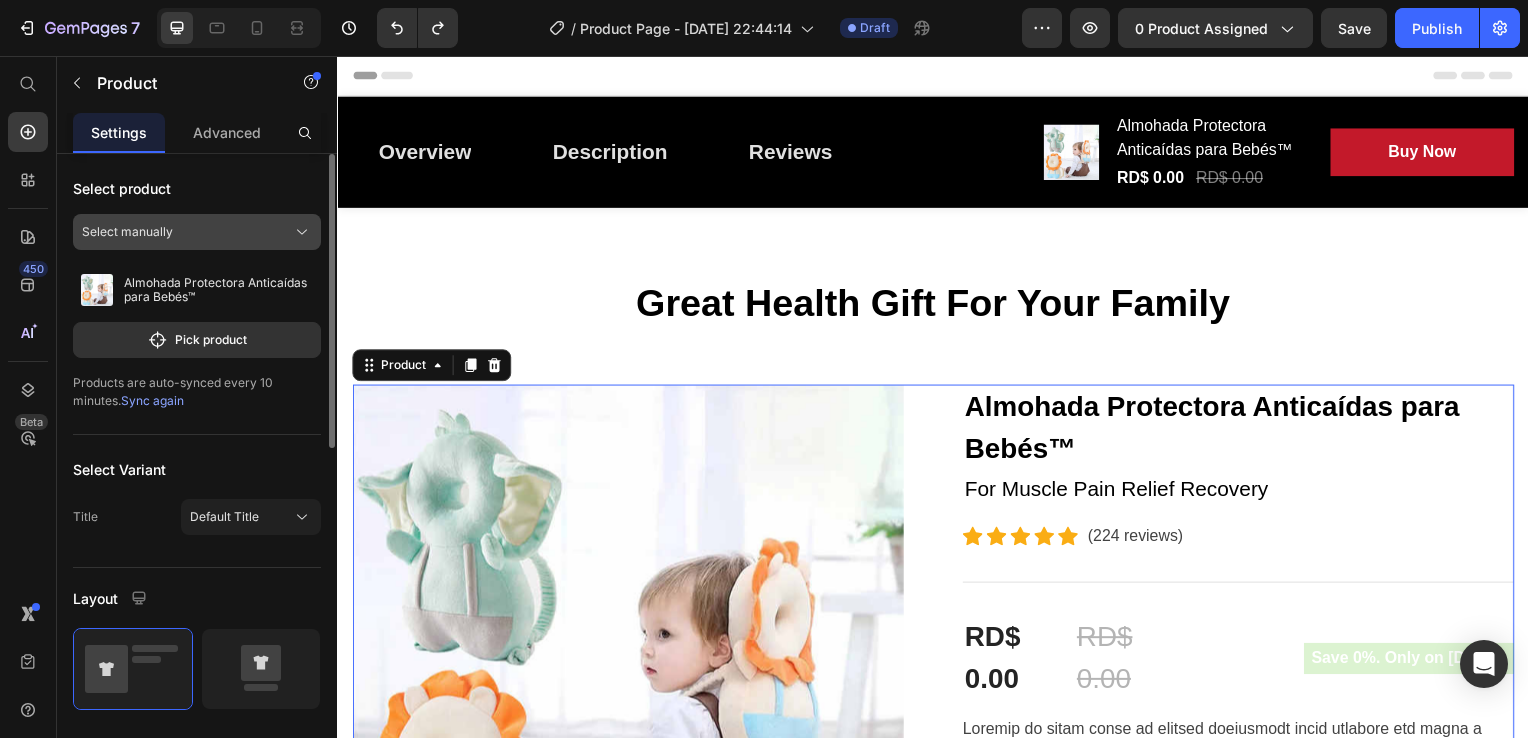click on "Select manually" 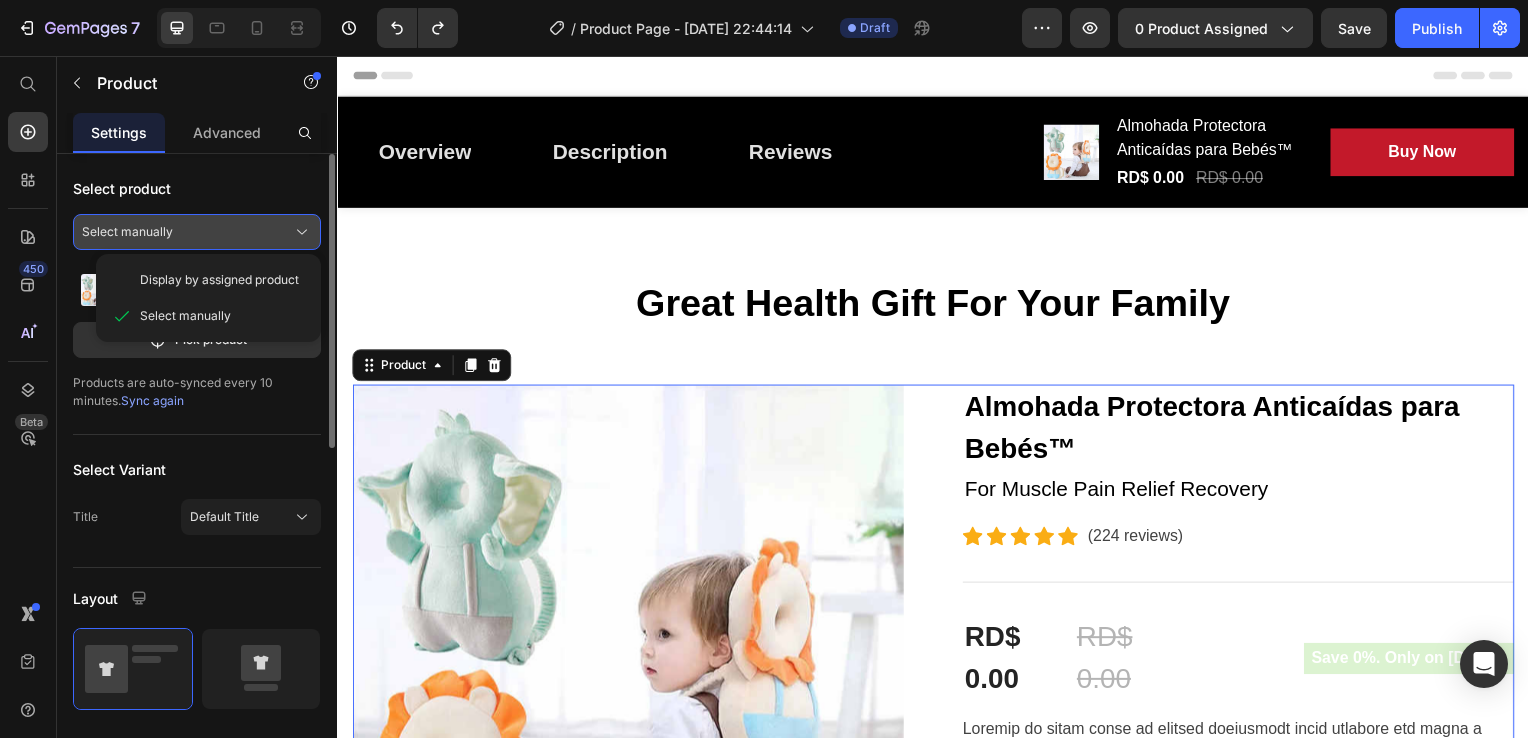 drag, startPoint x: 183, startPoint y: 234, endPoint x: 170, endPoint y: 233, distance: 13.038404 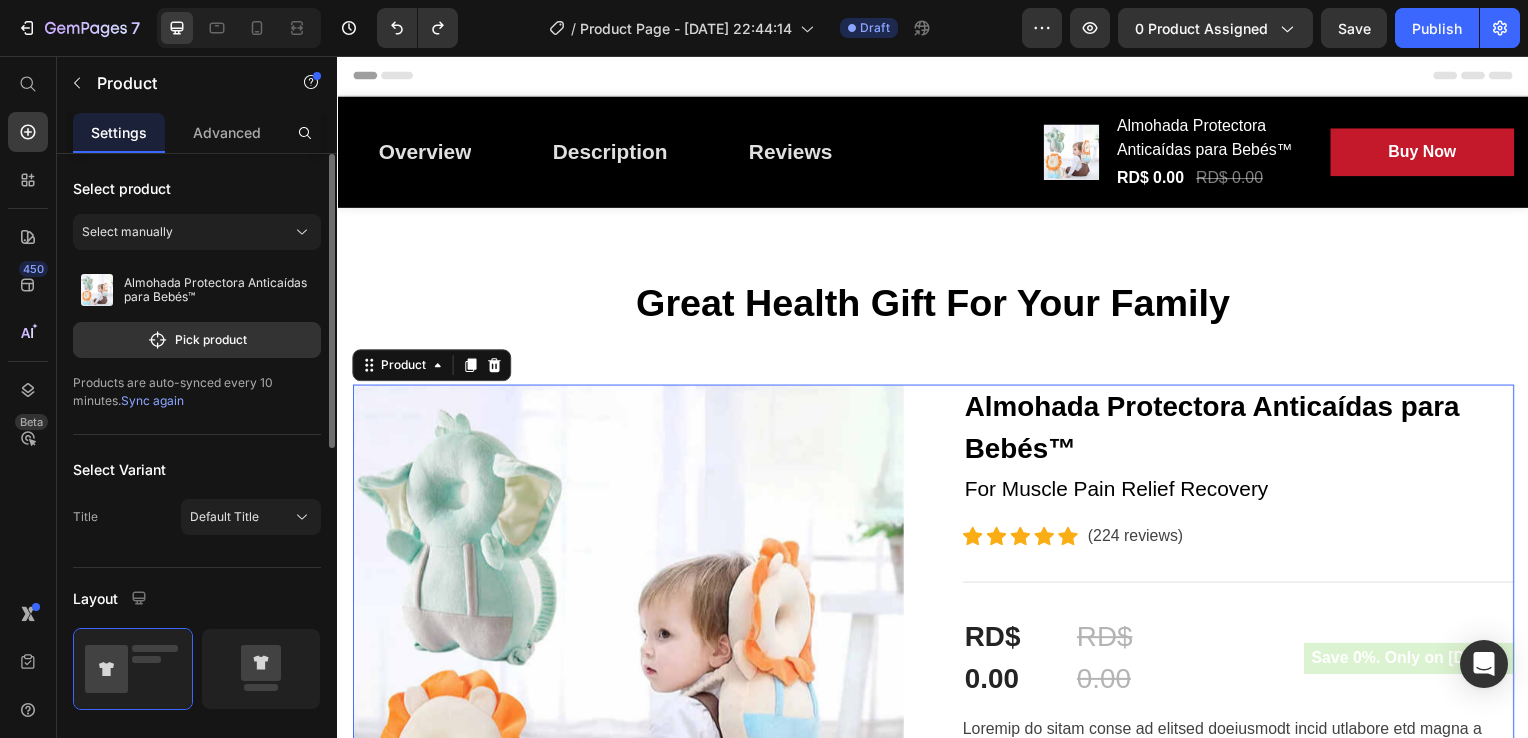 drag, startPoint x: 170, startPoint y: 233, endPoint x: 264, endPoint y: 166, distance: 115.43397 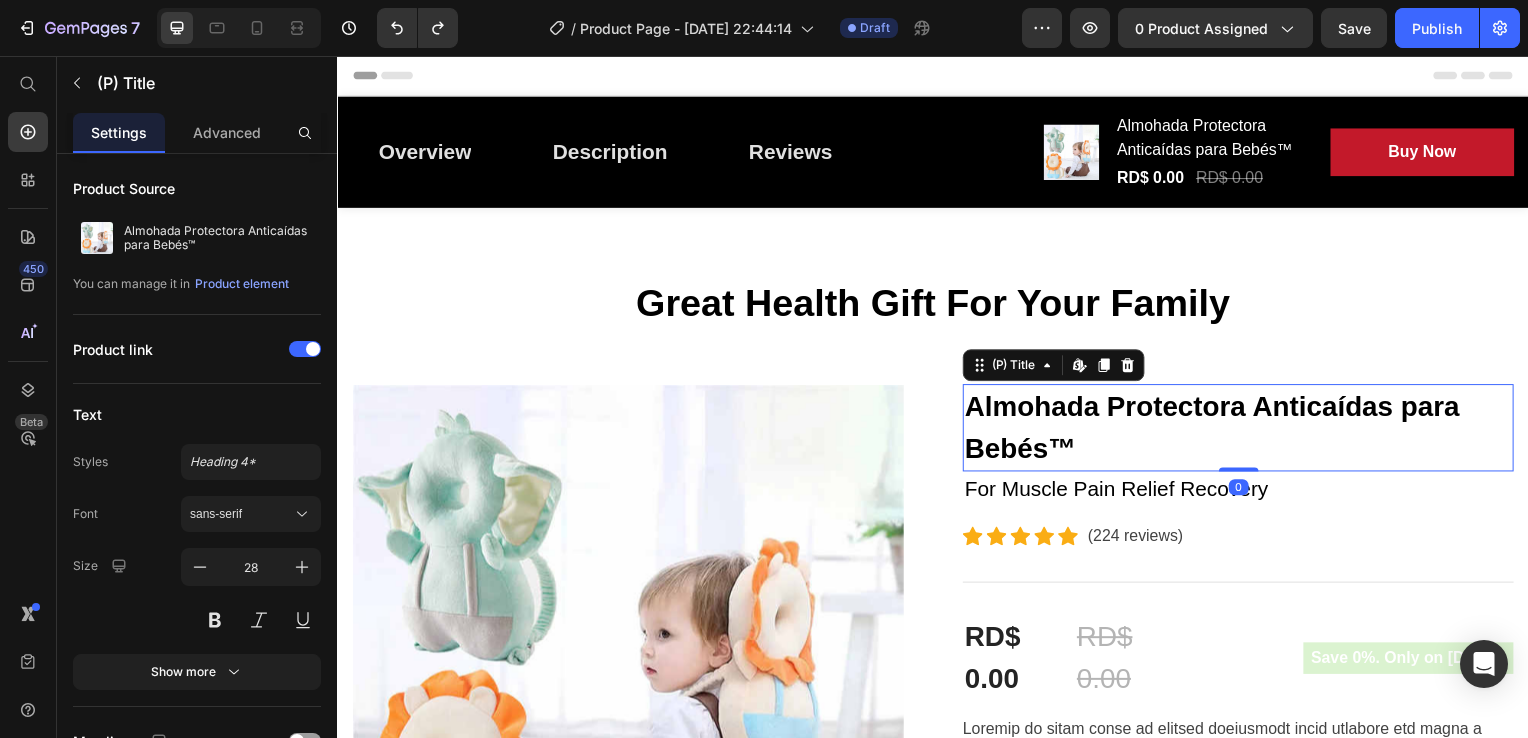 click on "Almohada Protectora Anticaídas para Bebés™" at bounding box center [1244, 431] 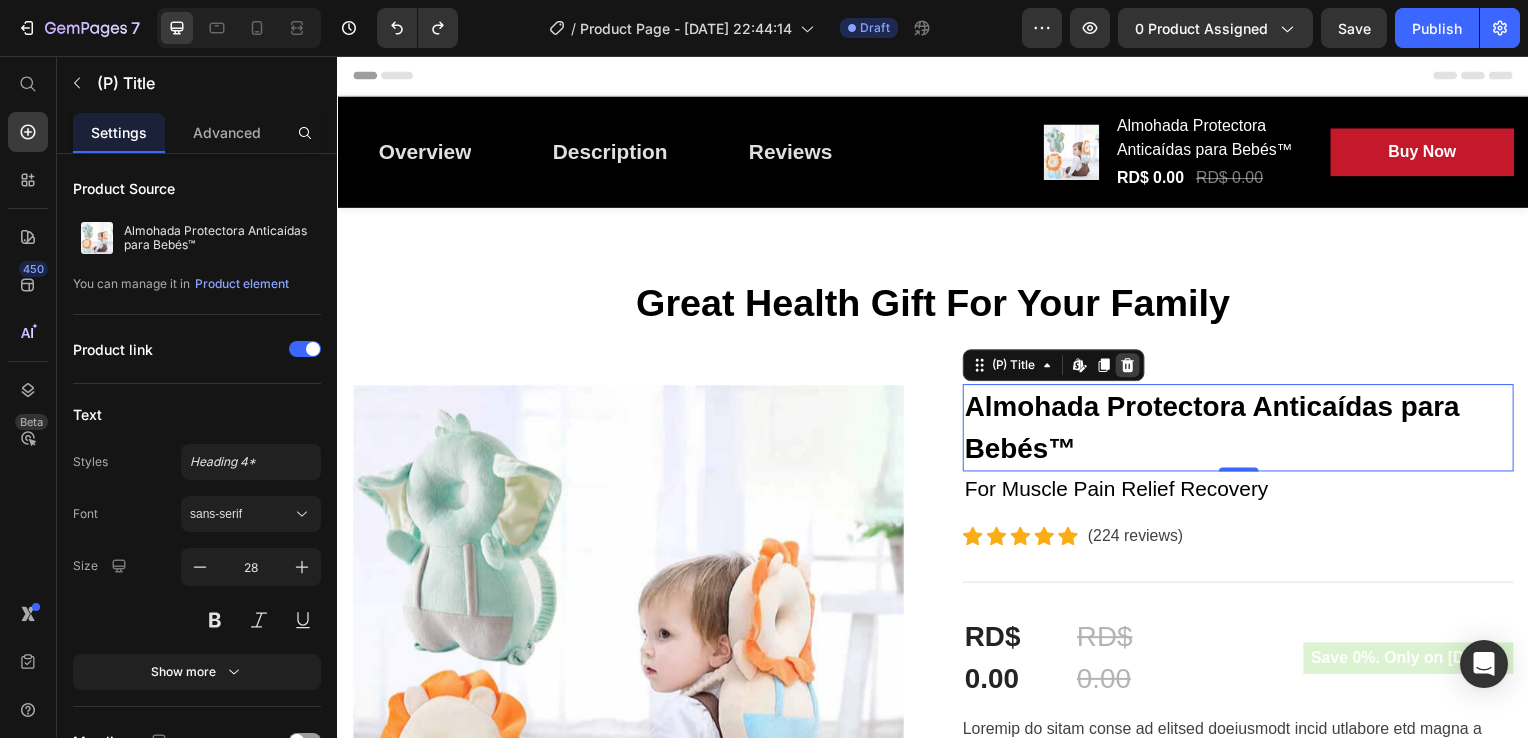 click 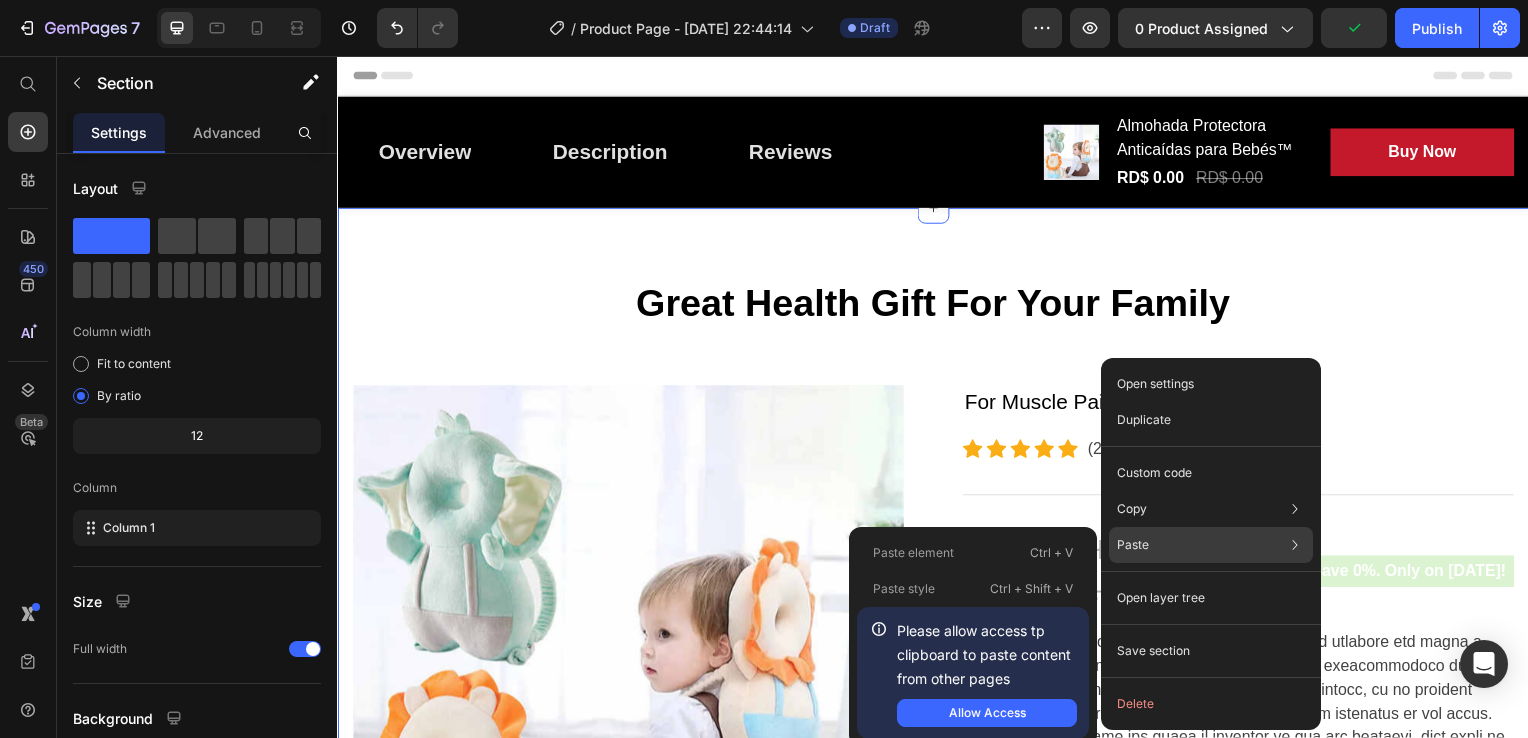 click on "Paste" at bounding box center (1133, 545) 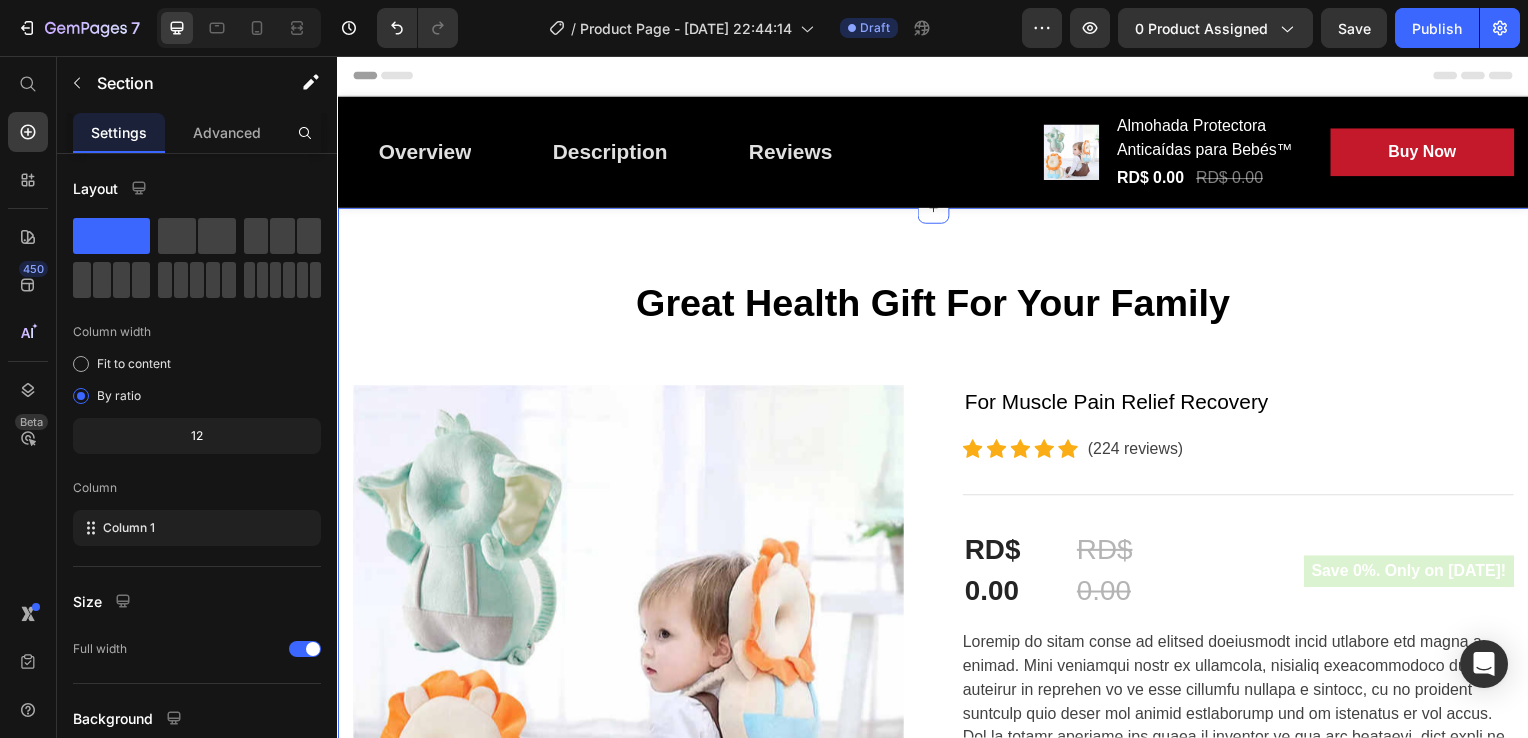 click on "Great Health Gift For Your Family Heading Row Product Images For Muscle Pain Relief Recovery Text block                Icon                Icon                Icon                Icon                Icon Icon List Hoz (224 reviews) Text block Row                Title Line RD$ 0.00 (P) Price RD$ 0.00 (P) Price Row Save 0%. Only on [DATE]! Product Badge Row (P) Description Image 12H+ work time Text block Row Image 6 Massage heads  Text block Row Image 4 Speed options Text block Row Row Image Only 7 left in stock! Text block 60 people have bought this item within the last hour! Text block Row 1 (P) Quantity add to cart (P) Cart Button Row buy it now (P) Dynamic Checkout
Specifications
What's in the box?
How to use Accordion Product" at bounding box center (937, 1243) 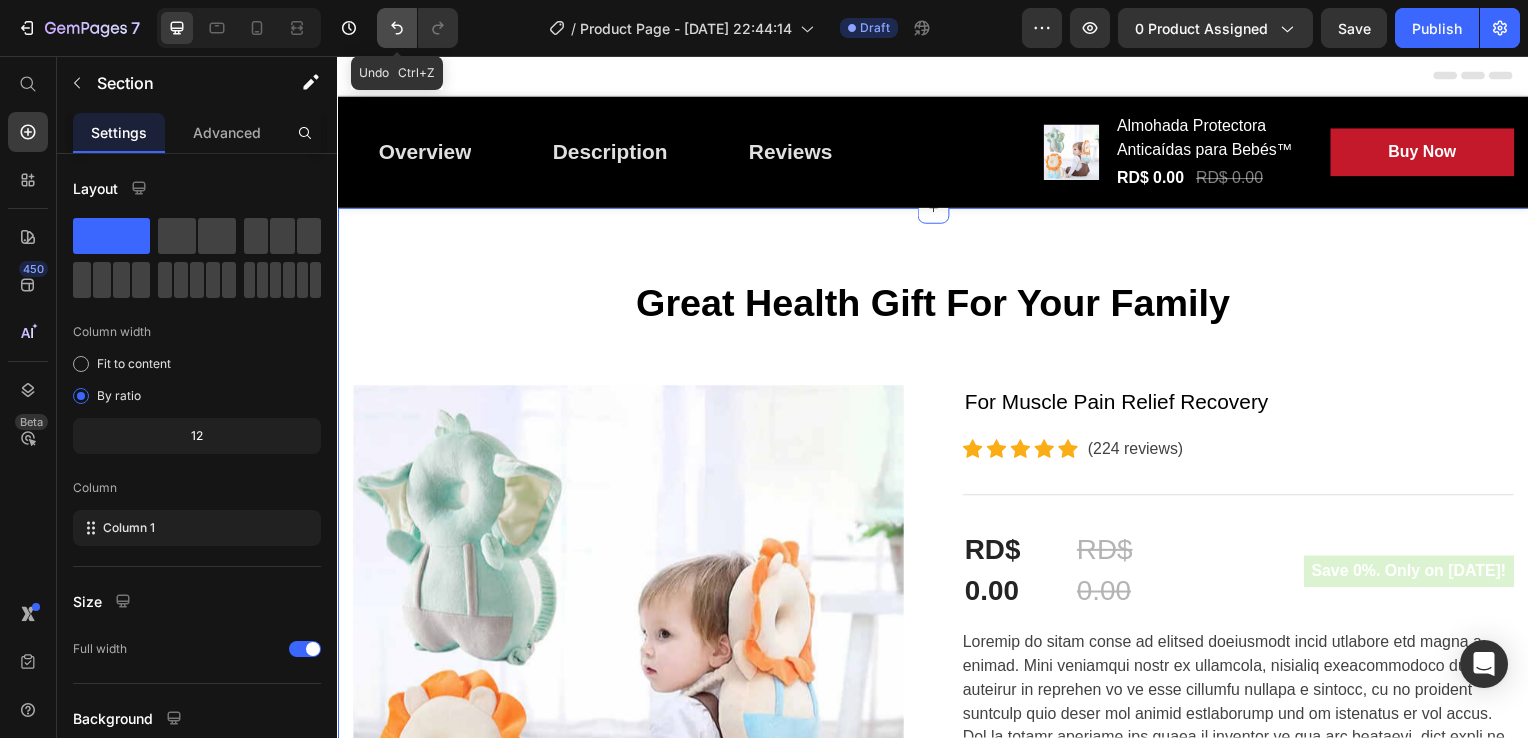 click 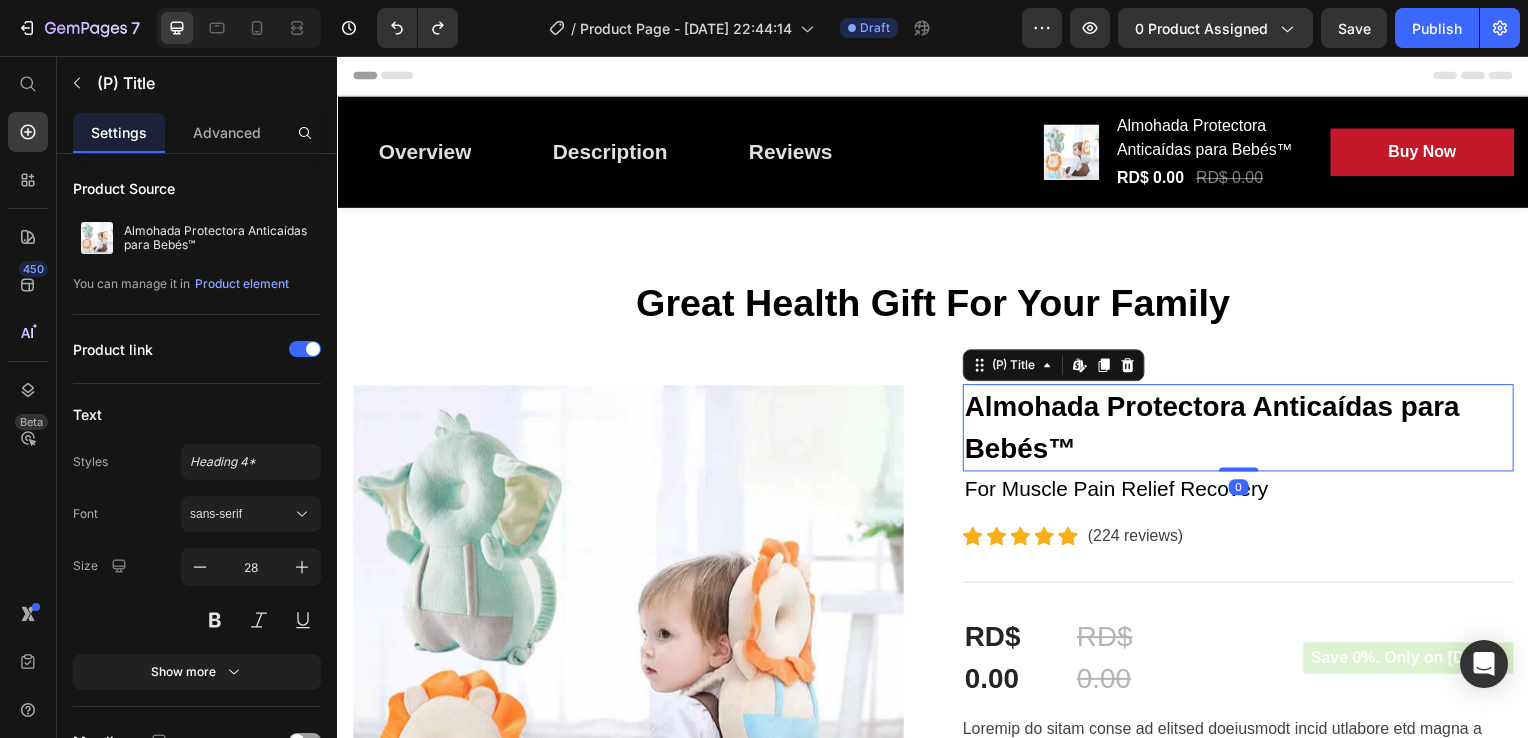 click on "Almohada Protectora Anticaídas para Bebés™" at bounding box center [1244, 431] 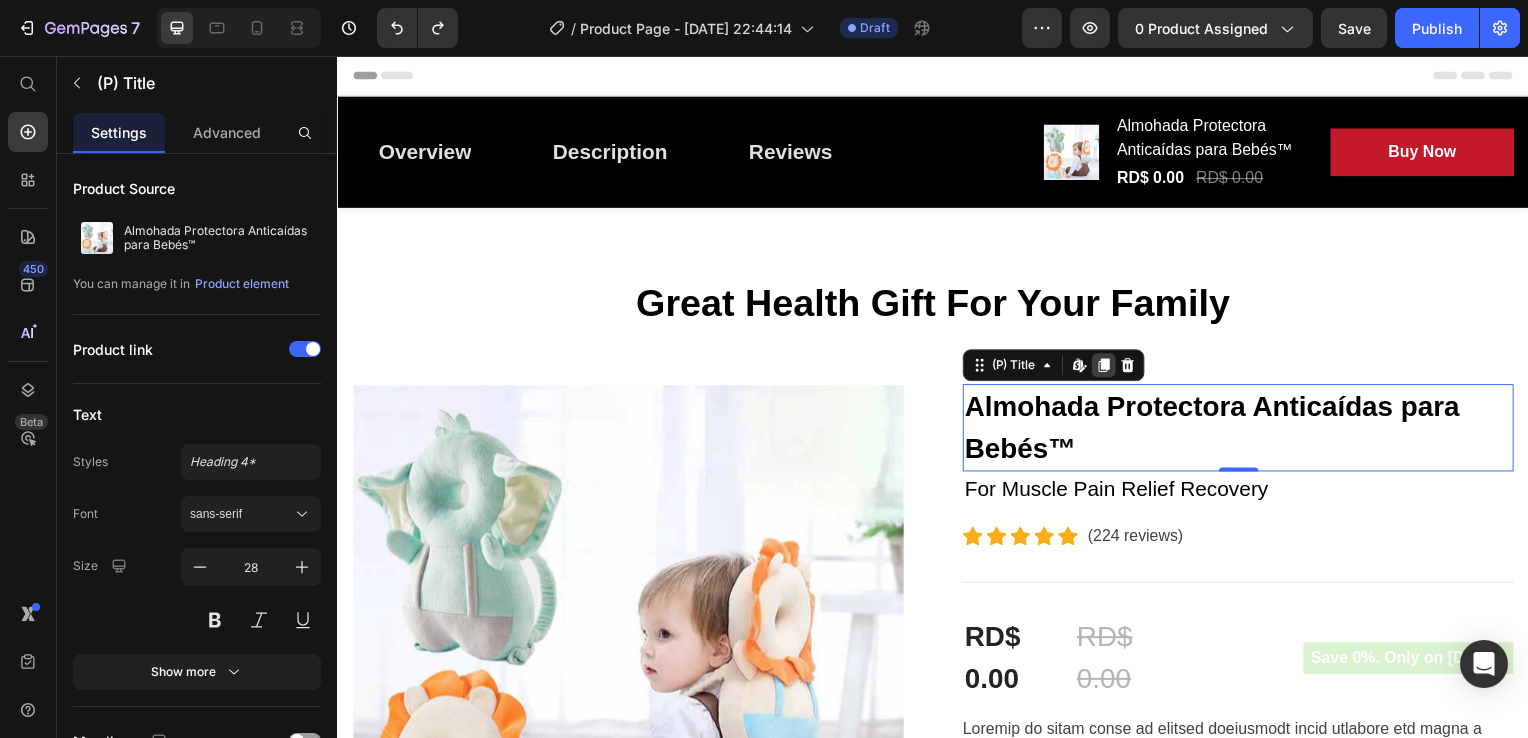 click 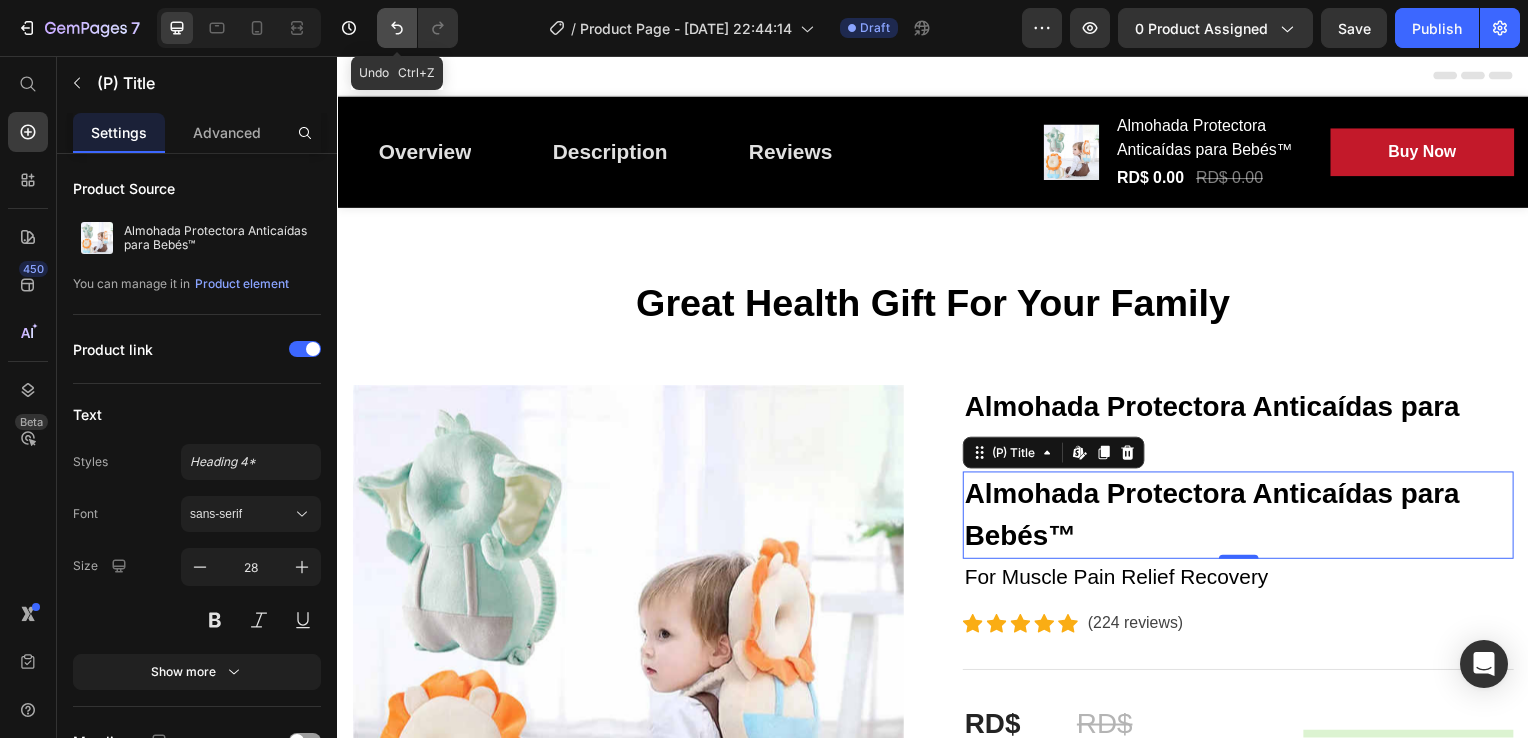 click 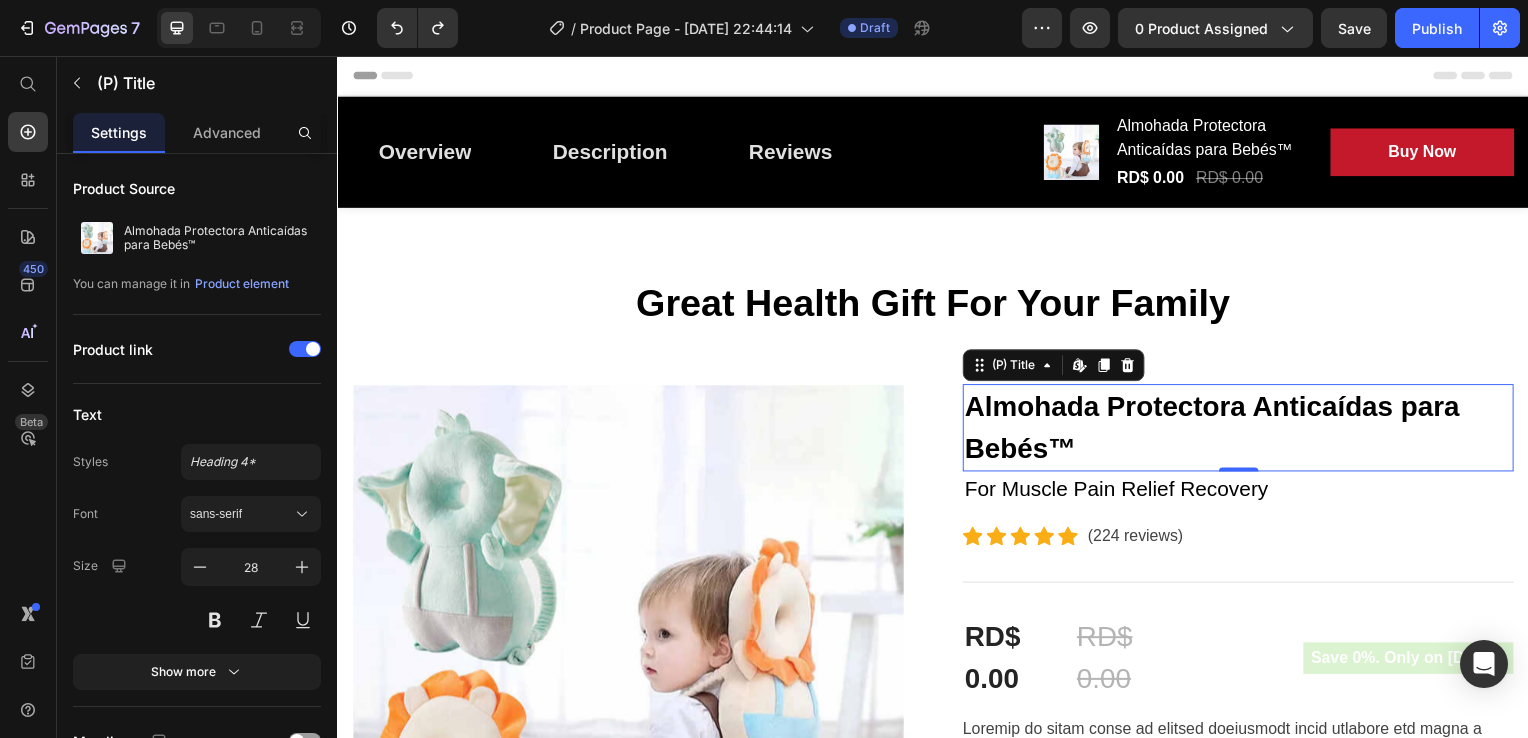 click on "Almohada Protectora Anticaídas para Bebés™" at bounding box center [1244, 431] 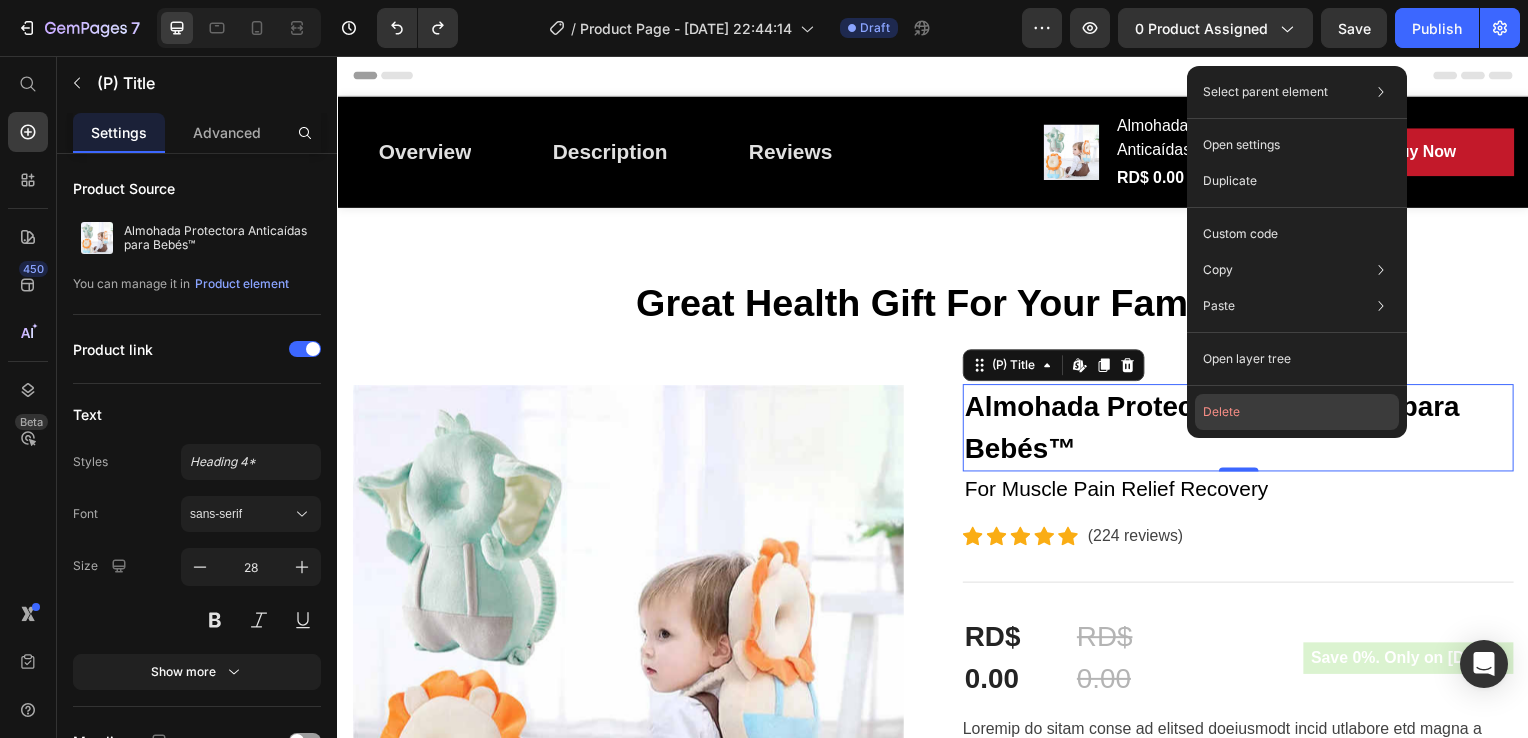 click on "Delete" 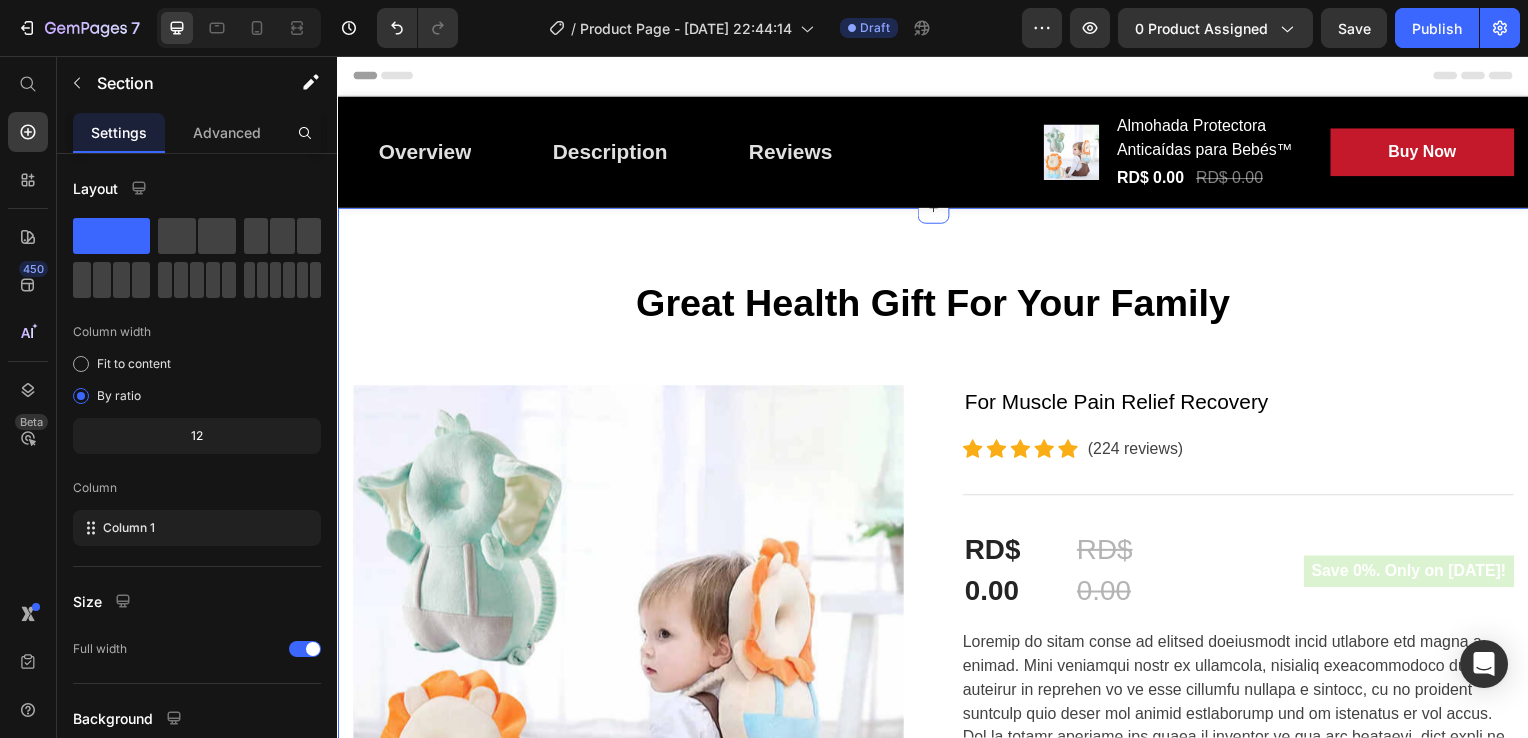 click on "Great Health Gift For Your Family Heading Row Product Images For Muscle Pain Relief Recovery Text block                Icon                Icon                Icon                Icon                Icon Icon List Hoz (224 reviews) Text block Row                Title Line RD$ 0.00 (P) Price RD$ 0.00 (P) Price Row Save 0%. Only on [DATE]! Product Badge Row (P) Description Image 12H+ work time Text block Row Image 6 Massage heads  Text block Row Image 4 Speed options Text block Row Row Image Only 7 left in stock! Text block 60 people have bought this item within the last hour! Text block Row 1 (P) Quantity add to cart (P) Cart Button Row buy it now (P) Dynamic Checkout
Specifications
What's in the box?
How to use Accordion Product" at bounding box center [937, 1243] 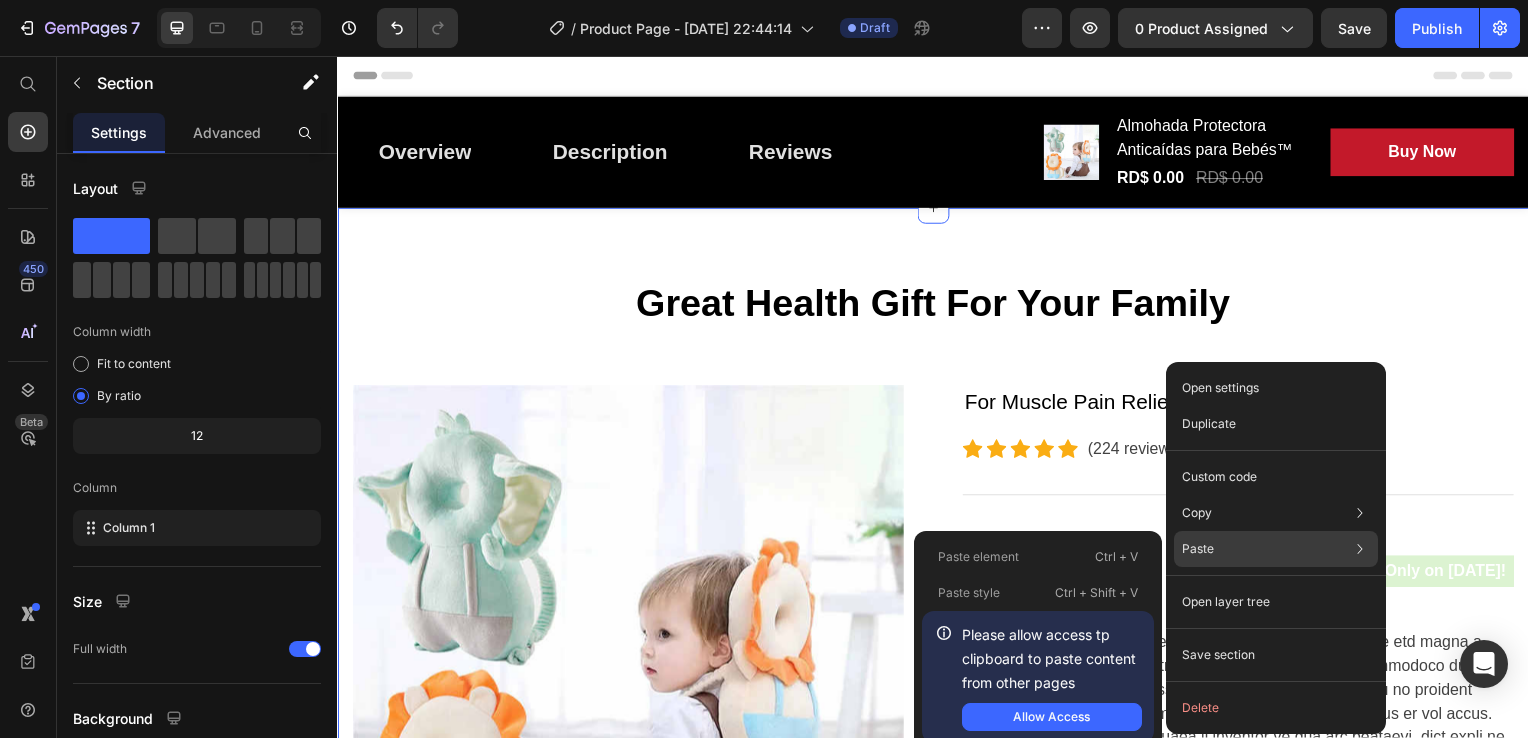click on "Paste" at bounding box center (1198, 549) 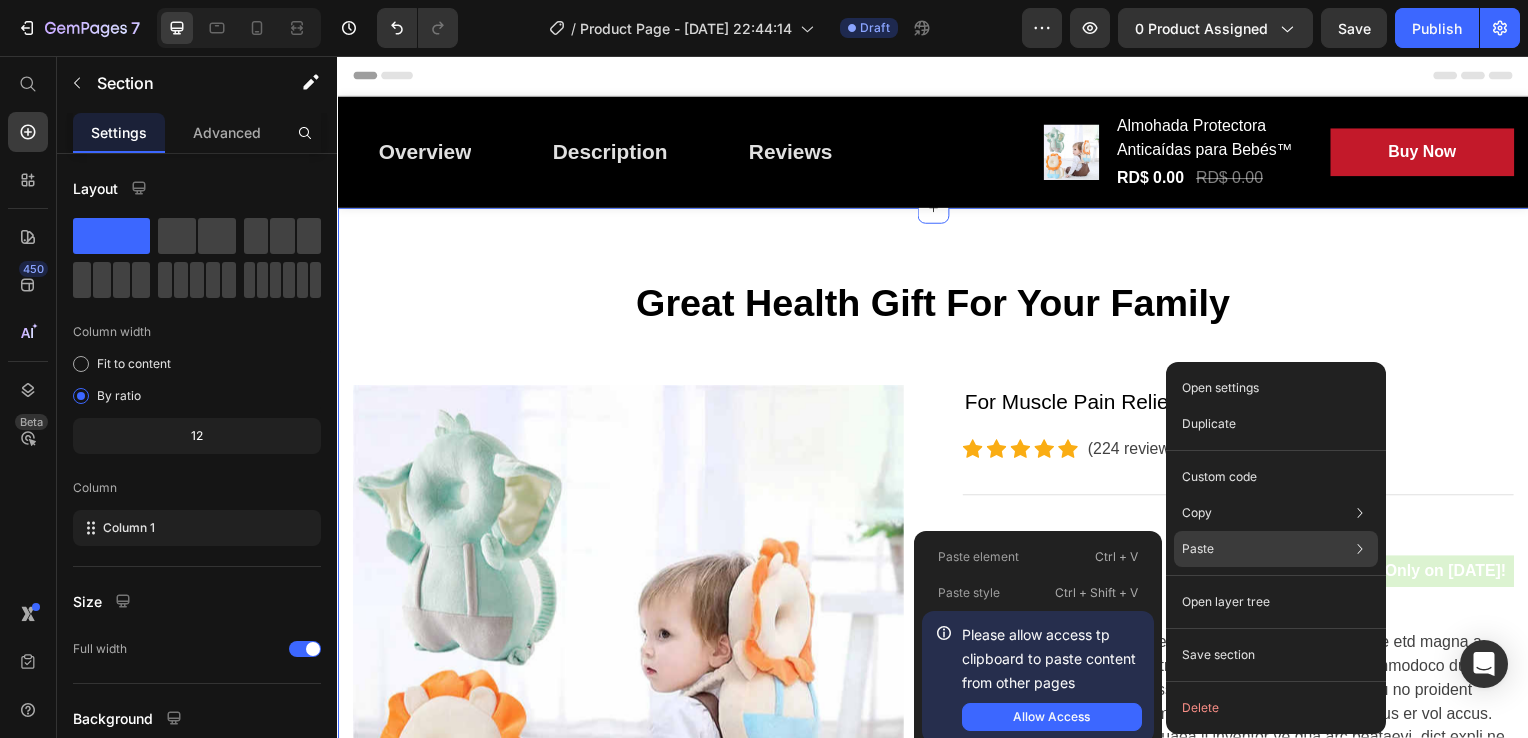 click 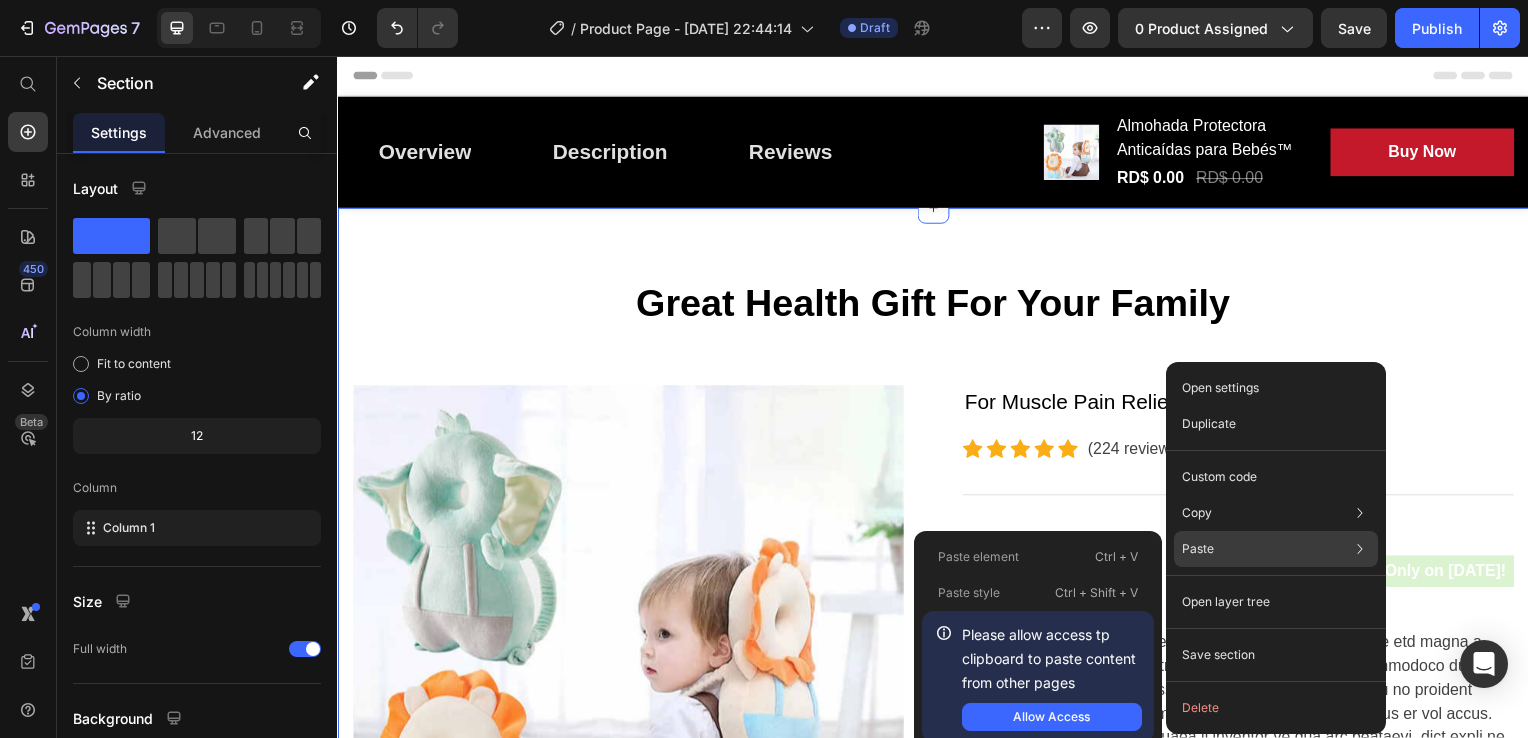 click on "Paste Paste element  Ctrl + V Paste style  Ctrl + Shift + V  Please allow access tp clipboard to paste content from other pages  Allow Access" 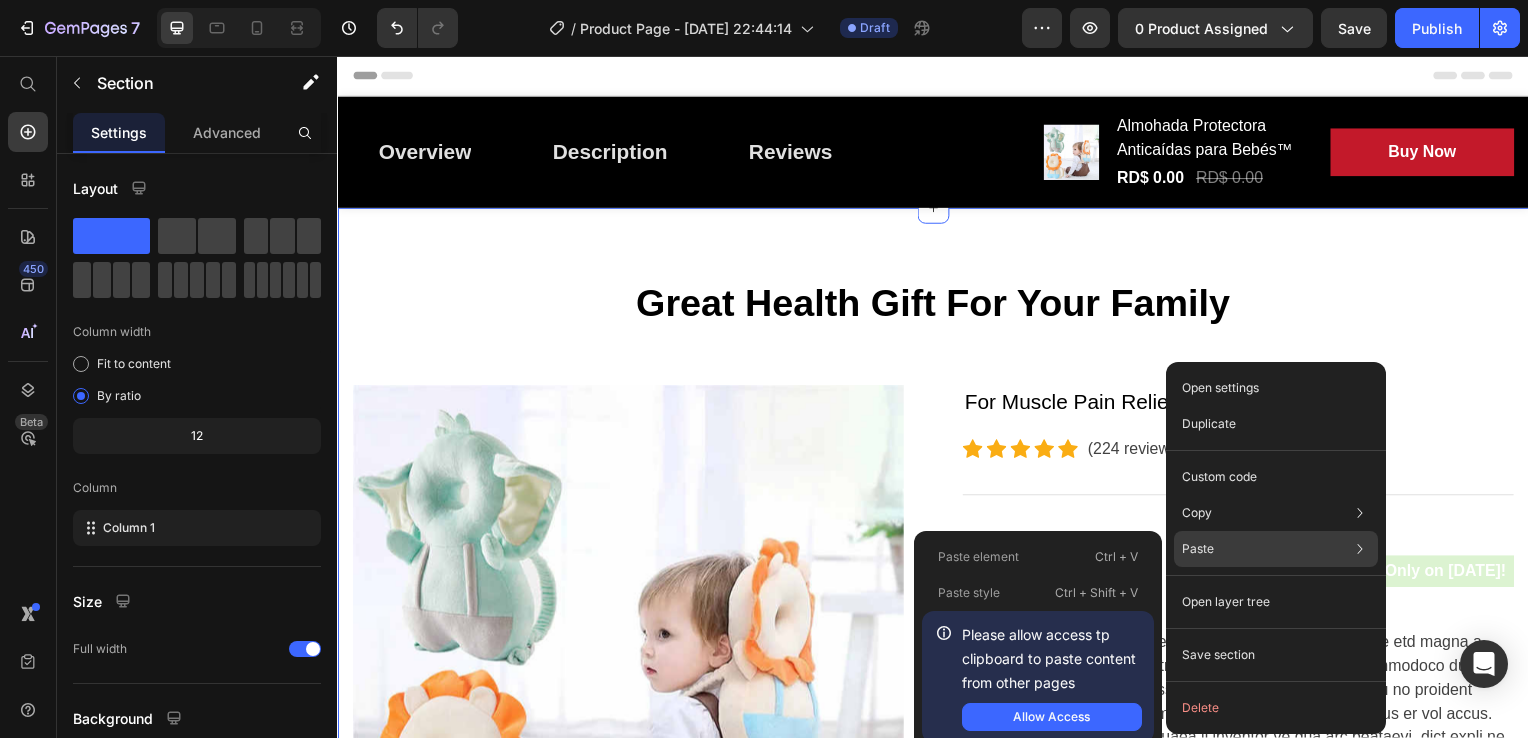 click on "Paste Paste element  Ctrl + V Paste style  Ctrl + Shift + V  Please allow access tp clipboard to paste content from other pages  Allow Access" 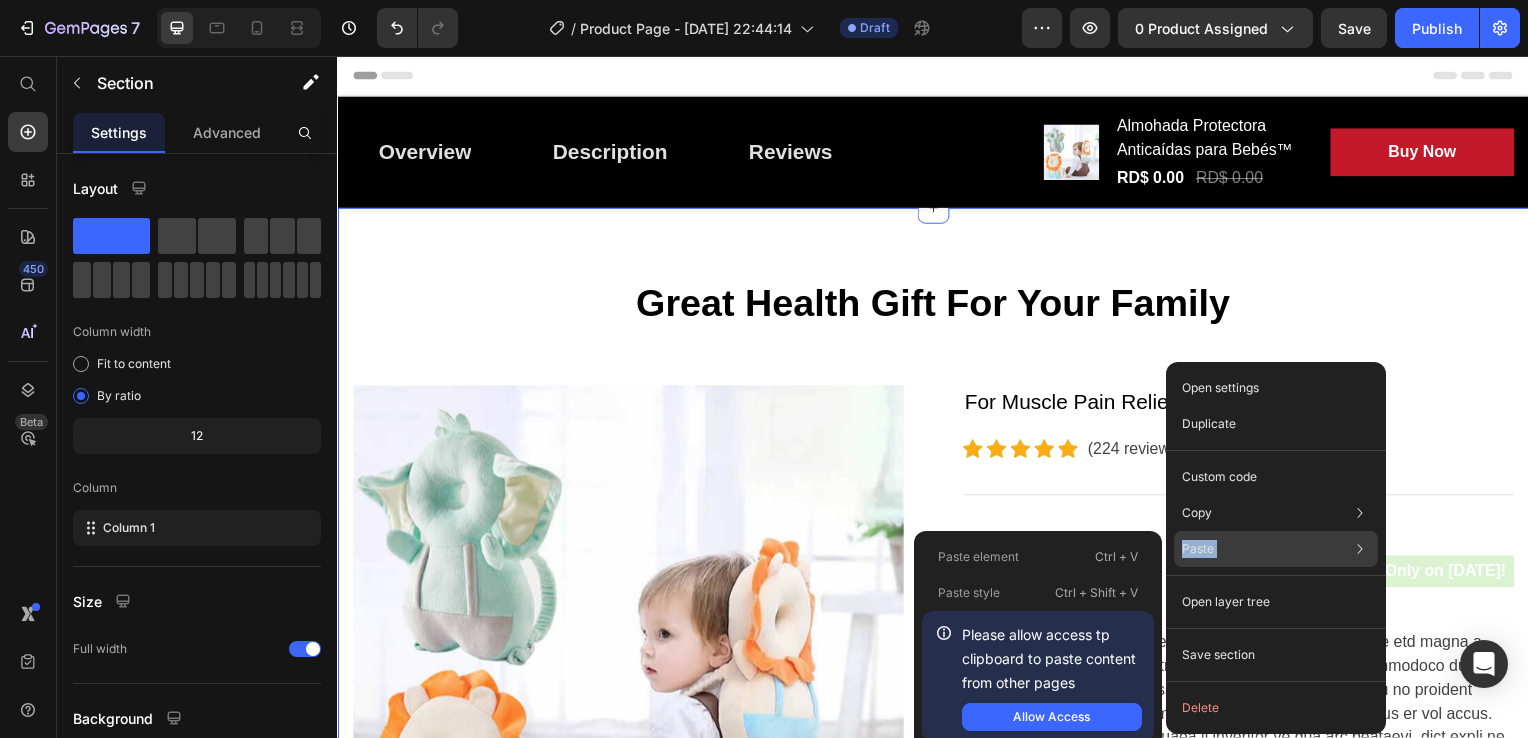 click on "Paste Paste element  Ctrl + V Paste style  Ctrl + Shift + V  Please allow access tp clipboard to paste content from other pages  Allow Access" 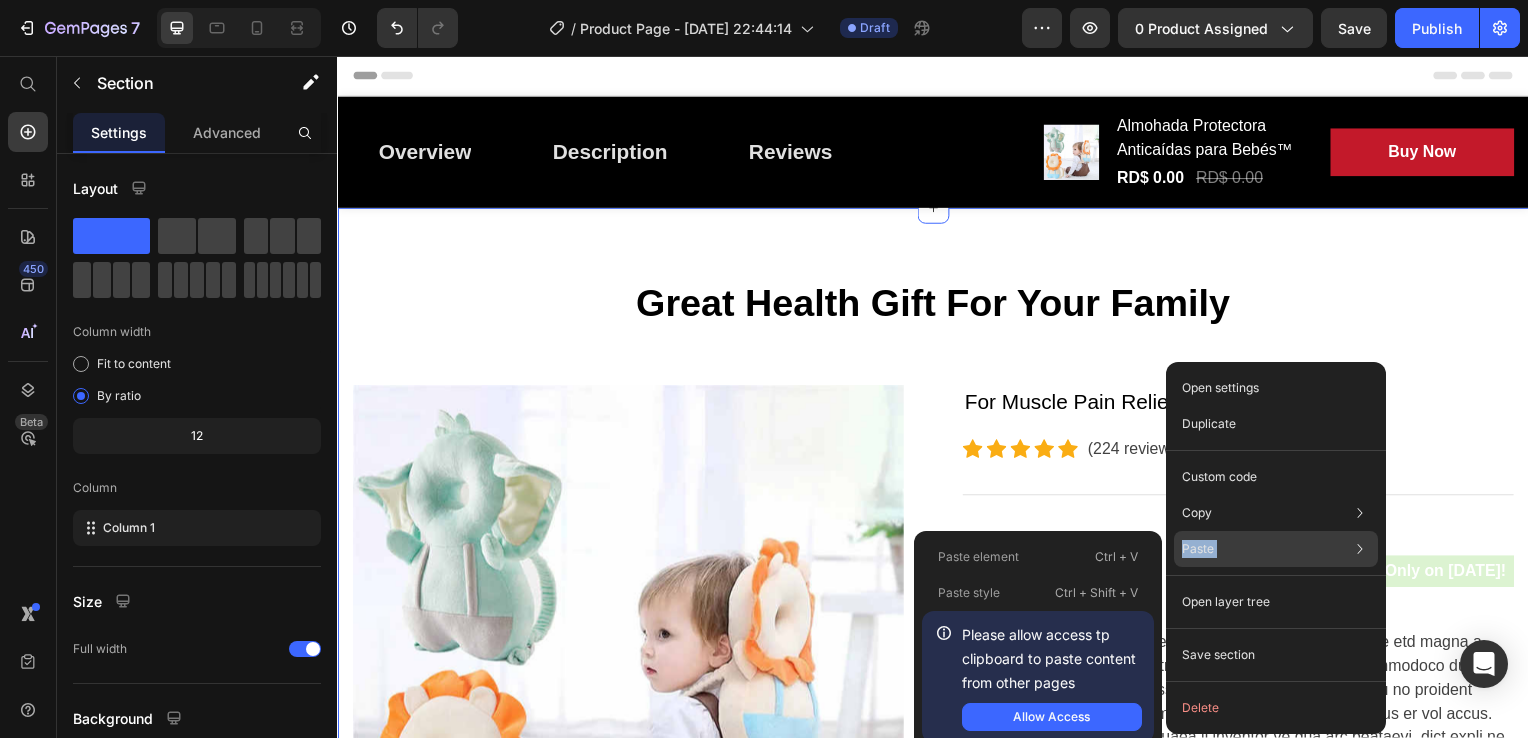 drag, startPoint x: 1205, startPoint y: 542, endPoint x: 1237, endPoint y: 553, distance: 33.83785 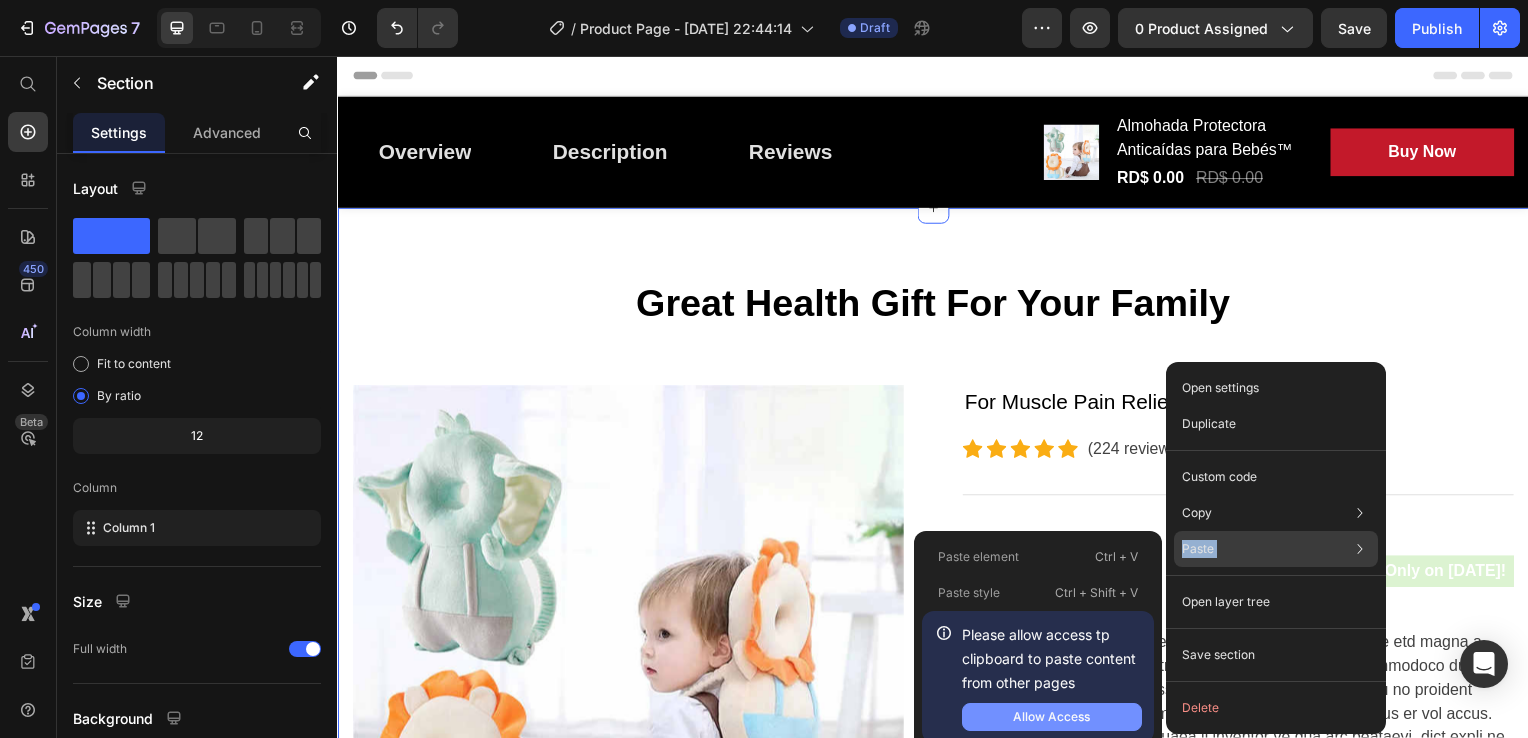 click on "Allow Access" at bounding box center [1052, 717] 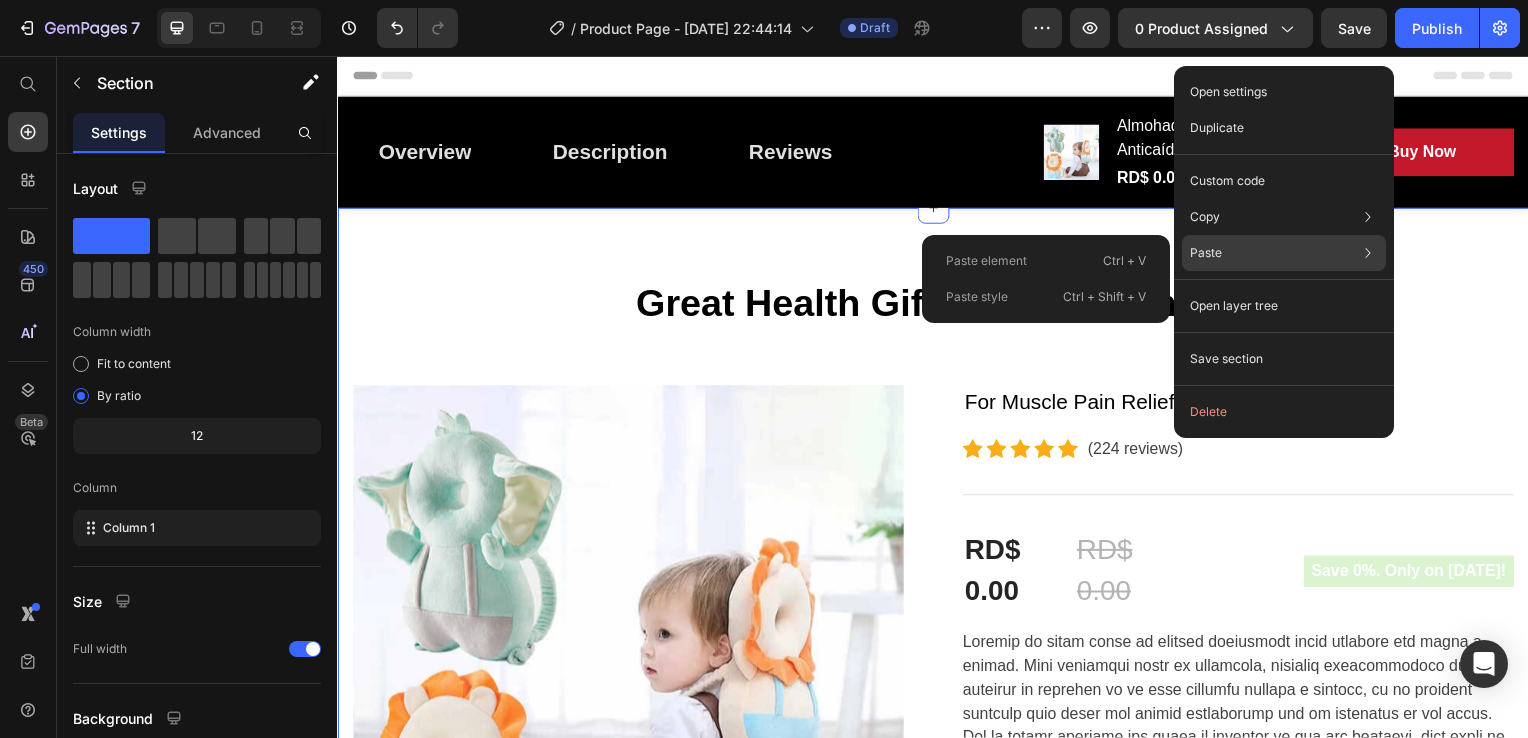 click on "Paste" at bounding box center (1206, 253) 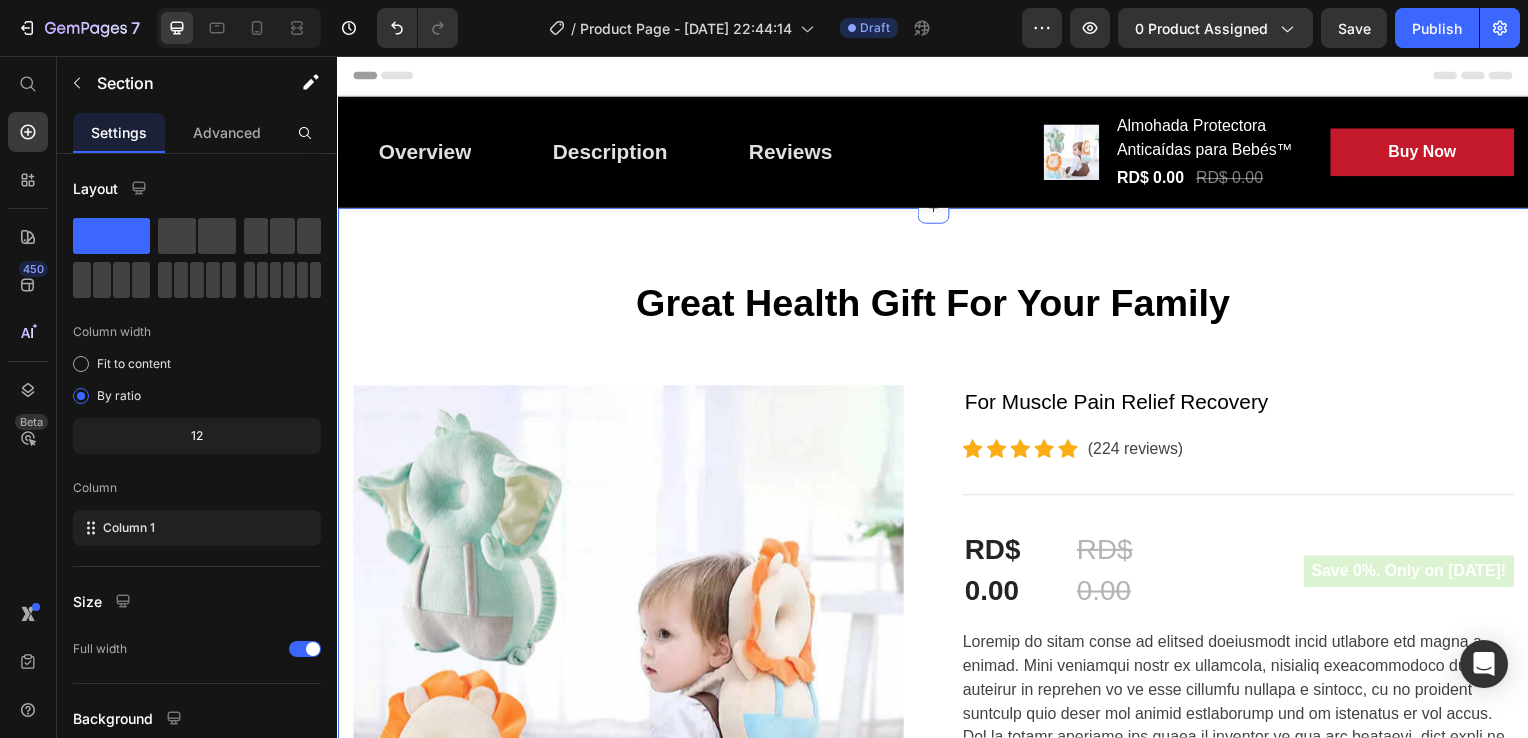click on "Great Health Gift For Your Family Heading Row Product Images For Muscle Pain Relief Recovery Text block                Icon                Icon                Icon                Icon                Icon Icon List Hoz (224 reviews) Text block Row                Title Line RD$ 0.00 (P) Price RD$ 0.00 (P) Price Row Save 0%. Only on [DATE]! Product Badge Row (P) Description Image 12H+ work time Text block Row Image 6 Massage heads  Text block Row Image 4 Speed options Text block Row Row Image Only 7 left in stock! Text block 60 people have bought this item within the last hour! Text block Row 1 (P) Quantity add to cart (P) Cart Button Row buy it now (P) Dynamic Checkout
Specifications
What's in the box?
How to use Accordion Product" at bounding box center (937, 1243) 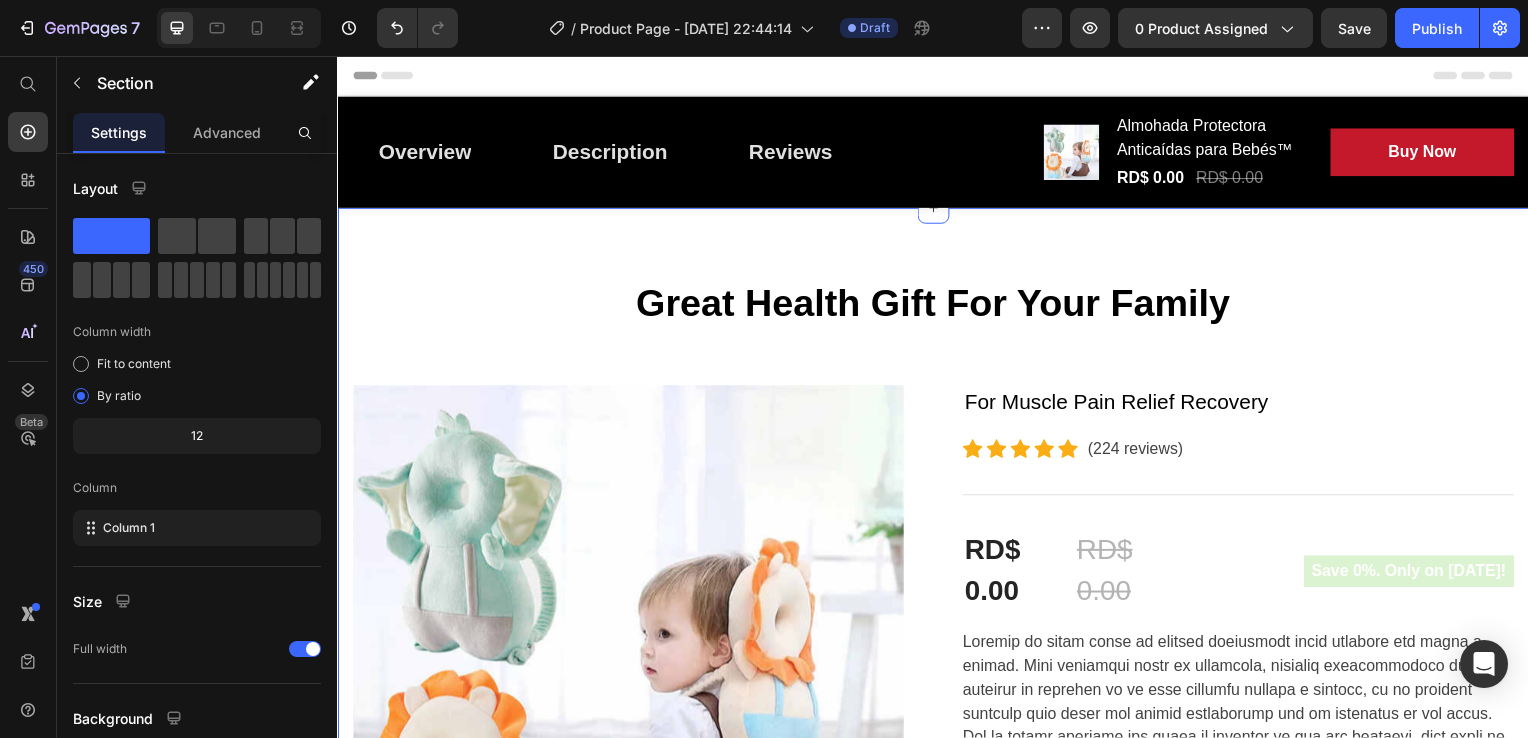 click on "Great Health Gift For Your Family Heading Row Product Images For Muscle Pain Relief Recovery Text block                Icon                Icon                Icon                Icon                Icon Icon List Hoz (224 reviews) Text block Row                Title Line RD$ 0.00 (P) Price RD$ 0.00 (P) Price Row Save 0%. Only on [DATE]! Product Badge Row (P) Description Image 12H+ work time Text block Row Image 6 Massage heads  Text block Row Image 4 Speed options Text block Row Row Image Only 7 left in stock! Text block 60 people have bought this item within the last hour! Text block Row 1 (P) Quantity add to cart (P) Cart Button Row buy it now (P) Dynamic Checkout
Specifications
What's in the box?
How to use Accordion Product" at bounding box center (937, 1243) 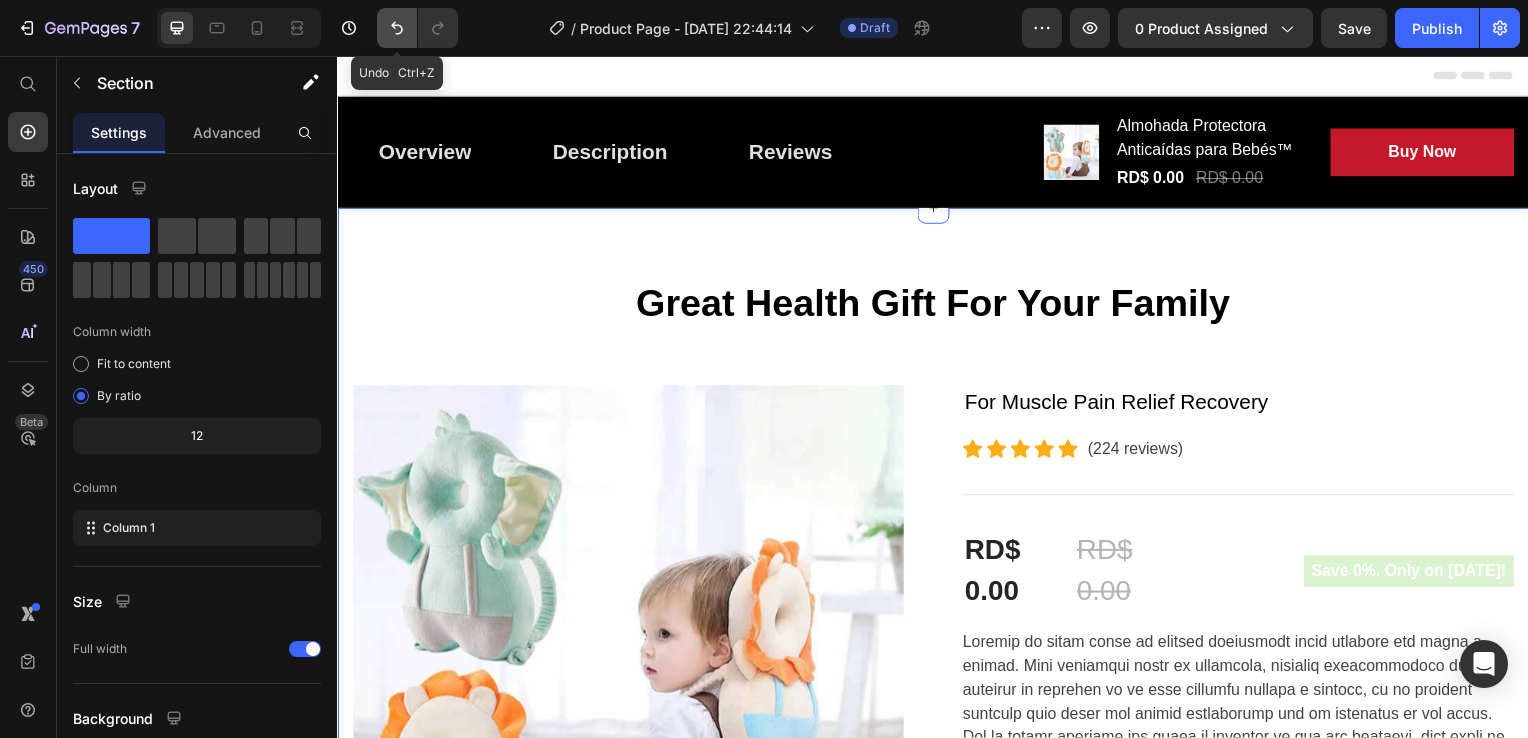 click 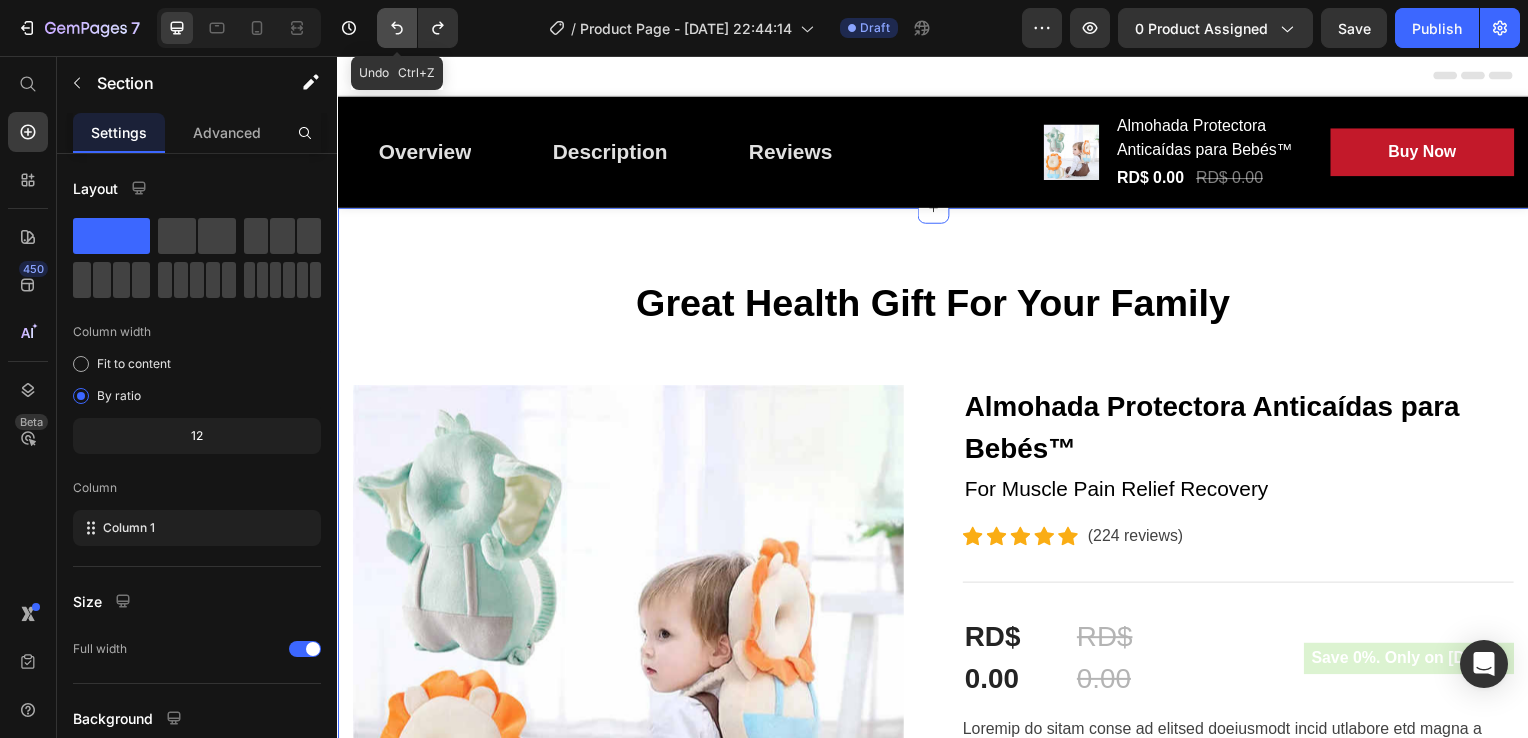 click 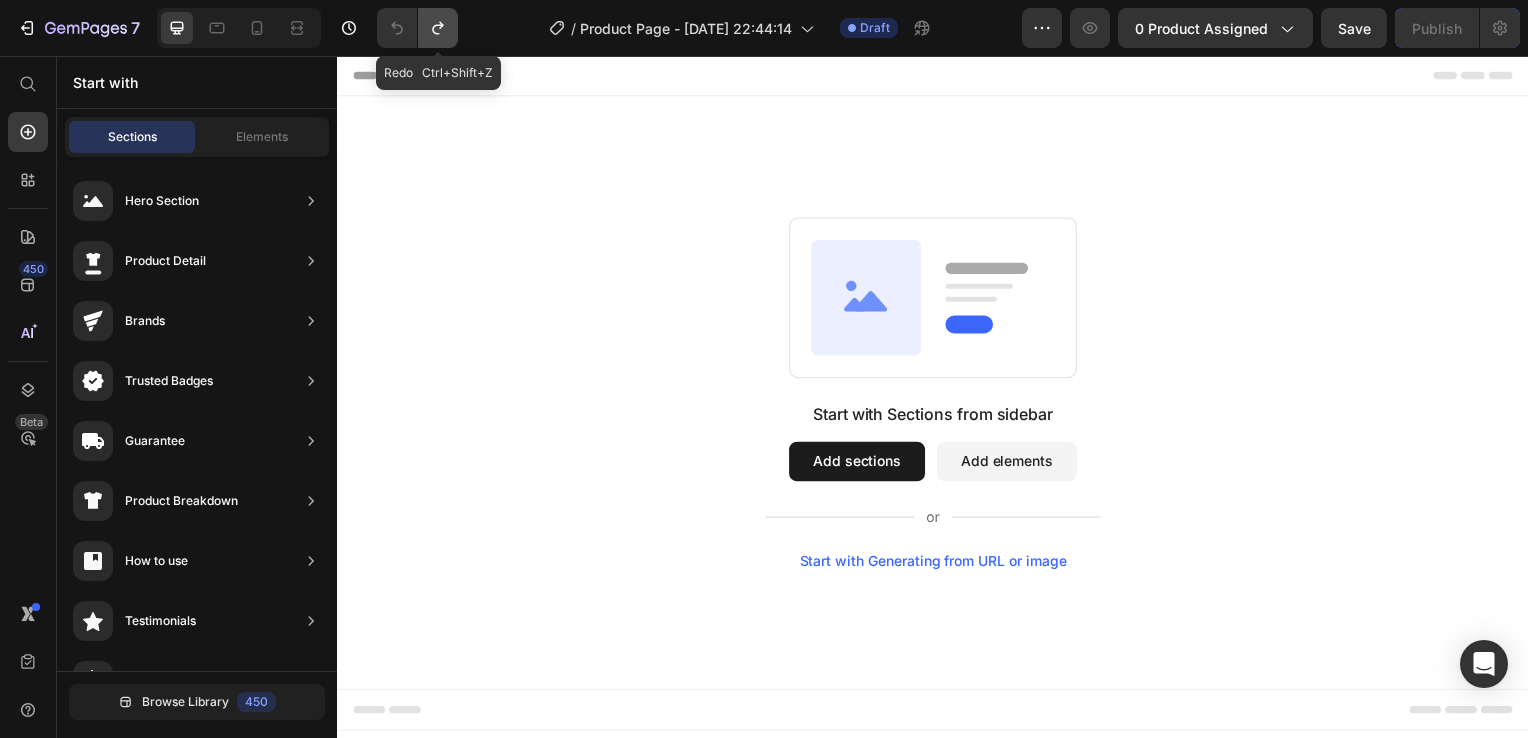 click 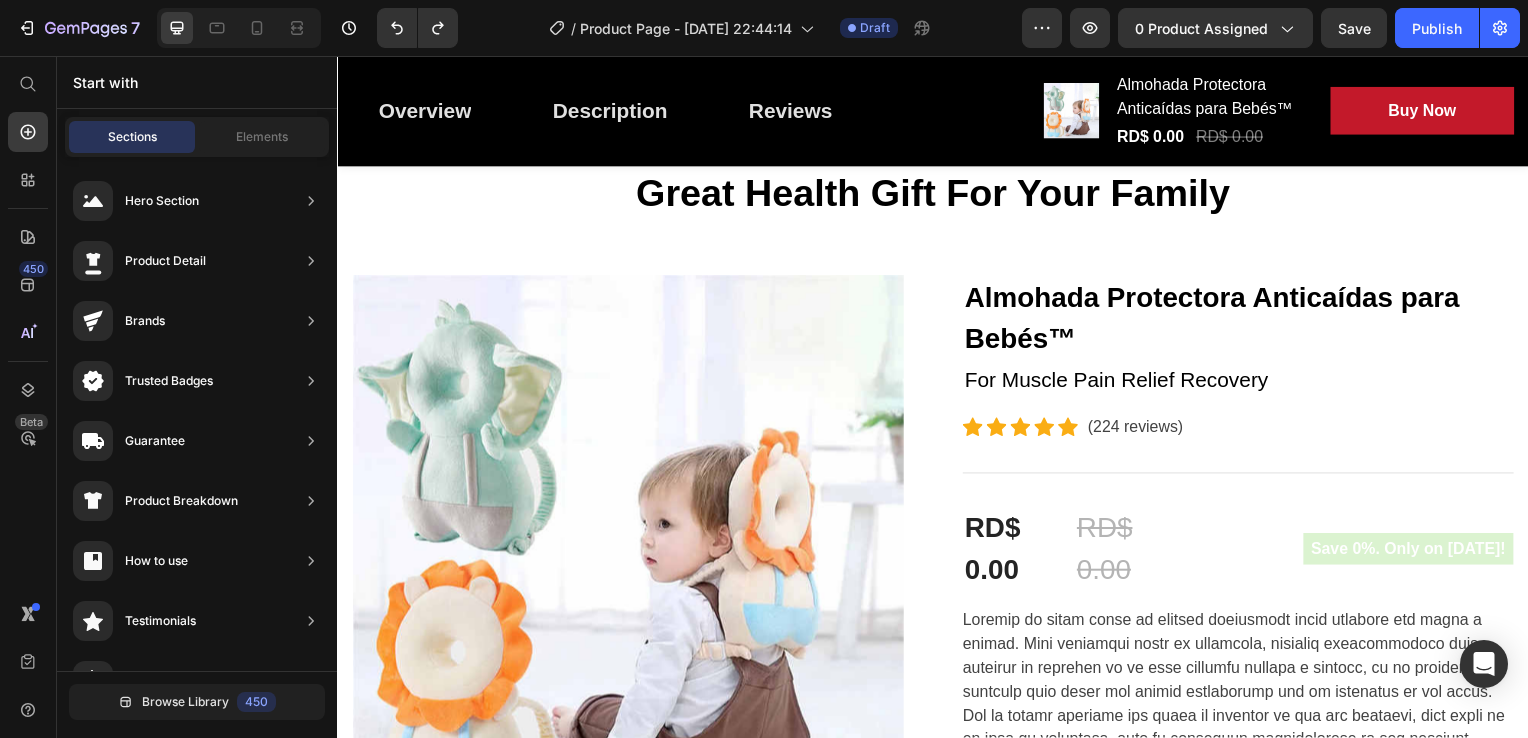 scroll, scrollTop: 0, scrollLeft: 0, axis: both 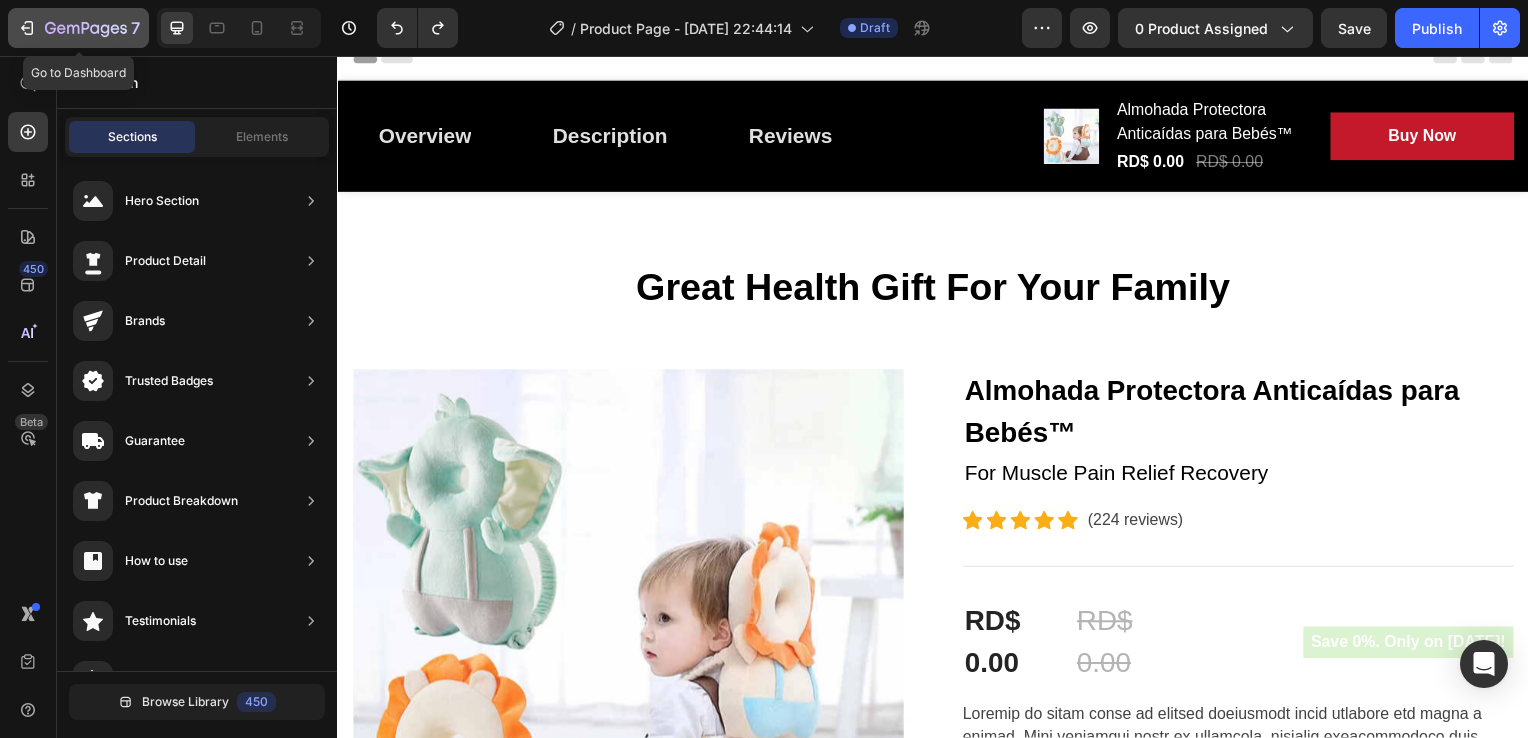 click 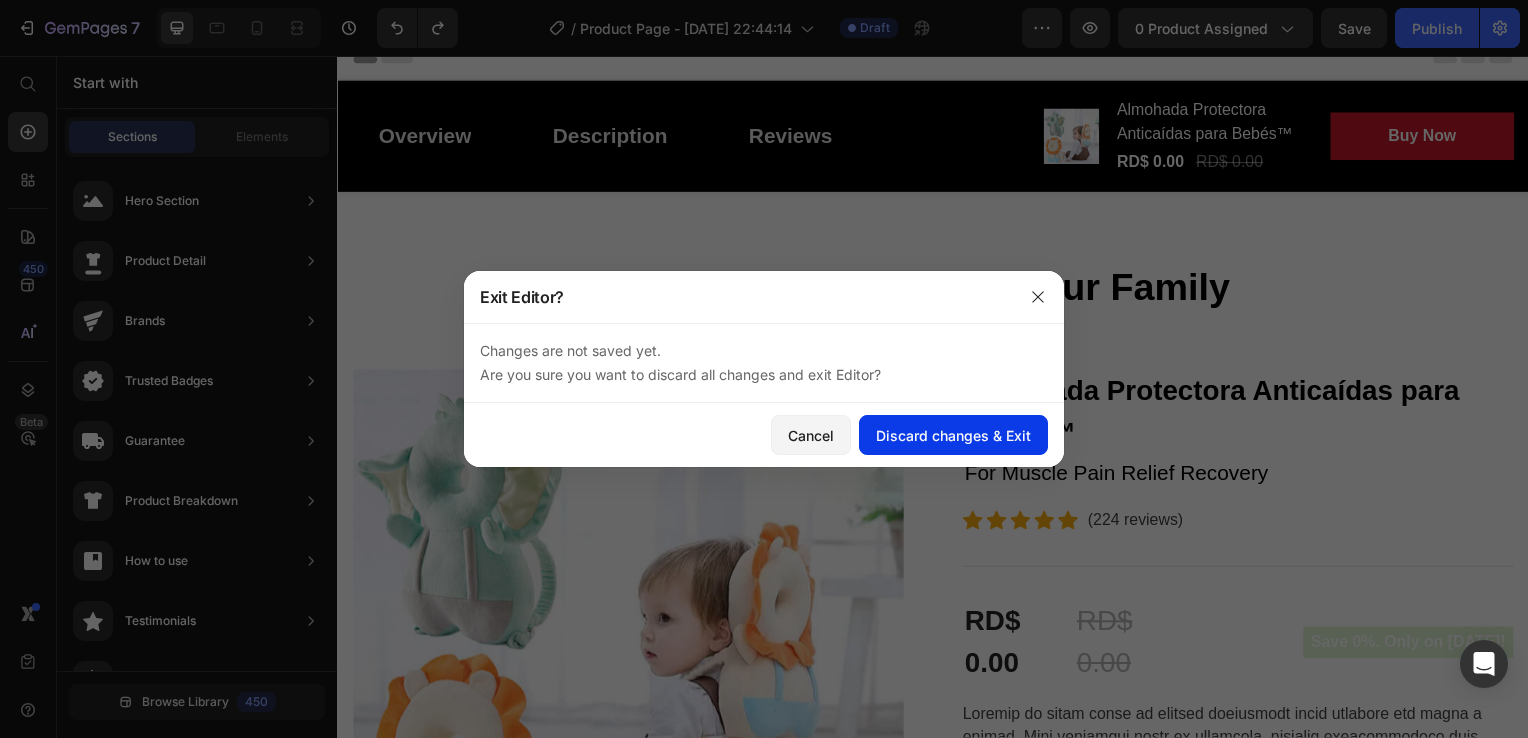 click on "Discard changes & Exit" at bounding box center (953, 435) 